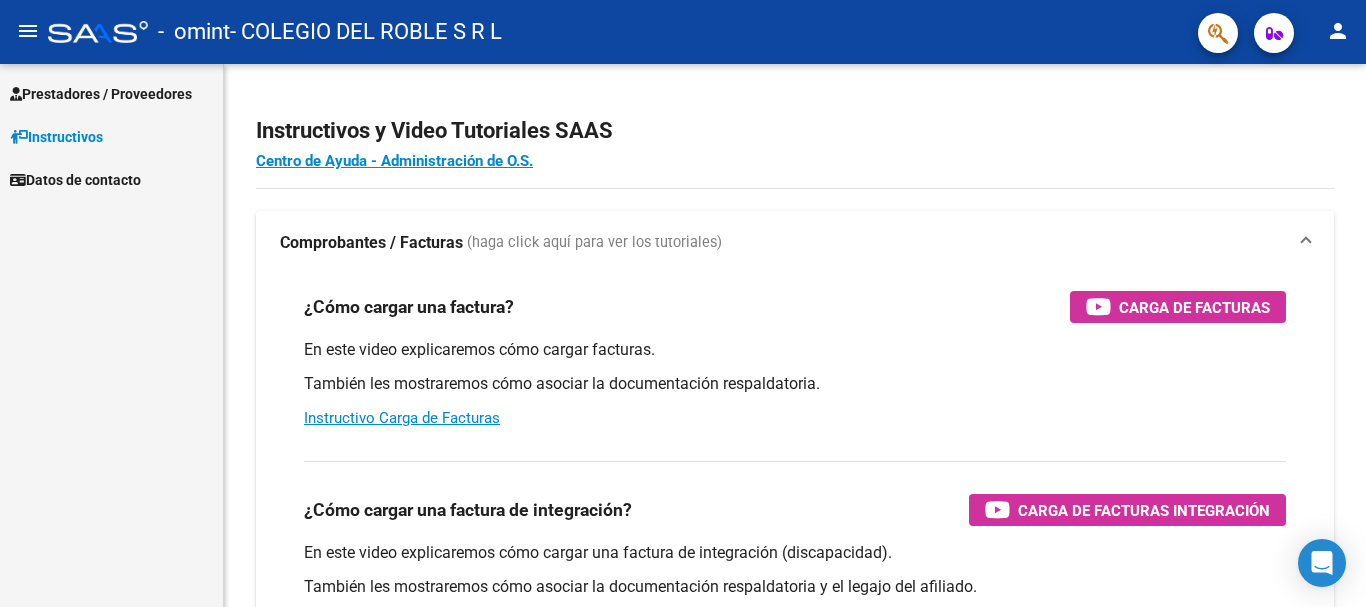 scroll, scrollTop: 0, scrollLeft: 0, axis: both 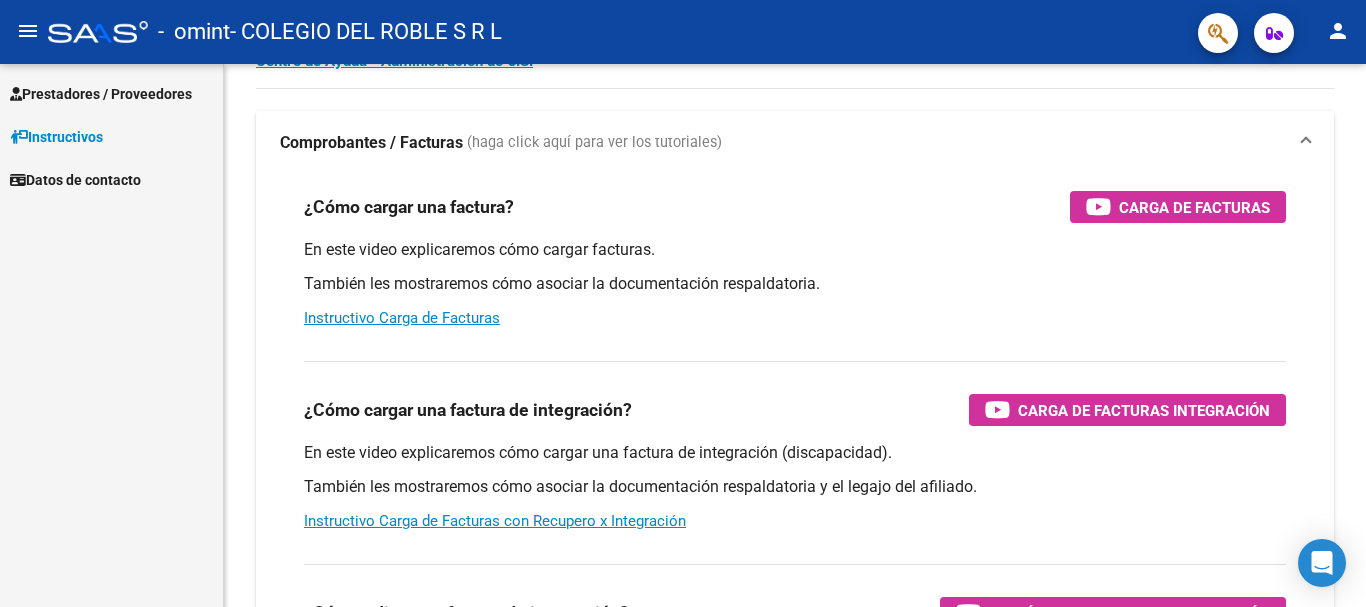 click on "Prestadores / Proveedores" at bounding box center [101, 94] 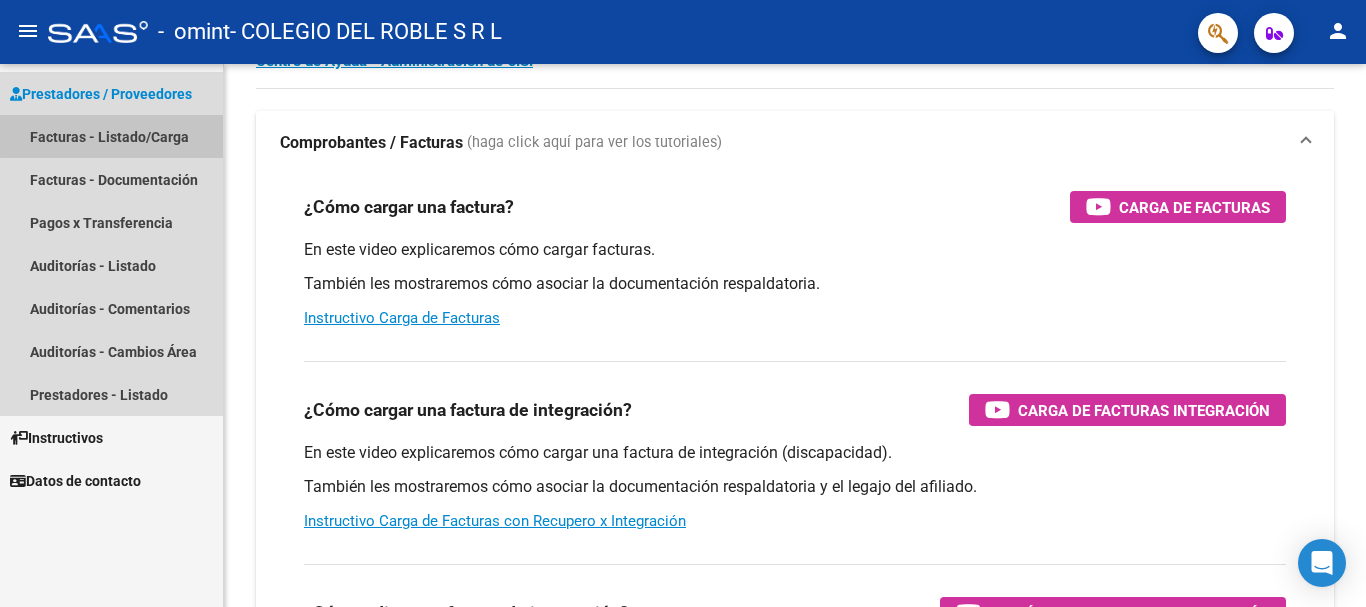 click on "Facturas - Listado/Carga" at bounding box center [111, 136] 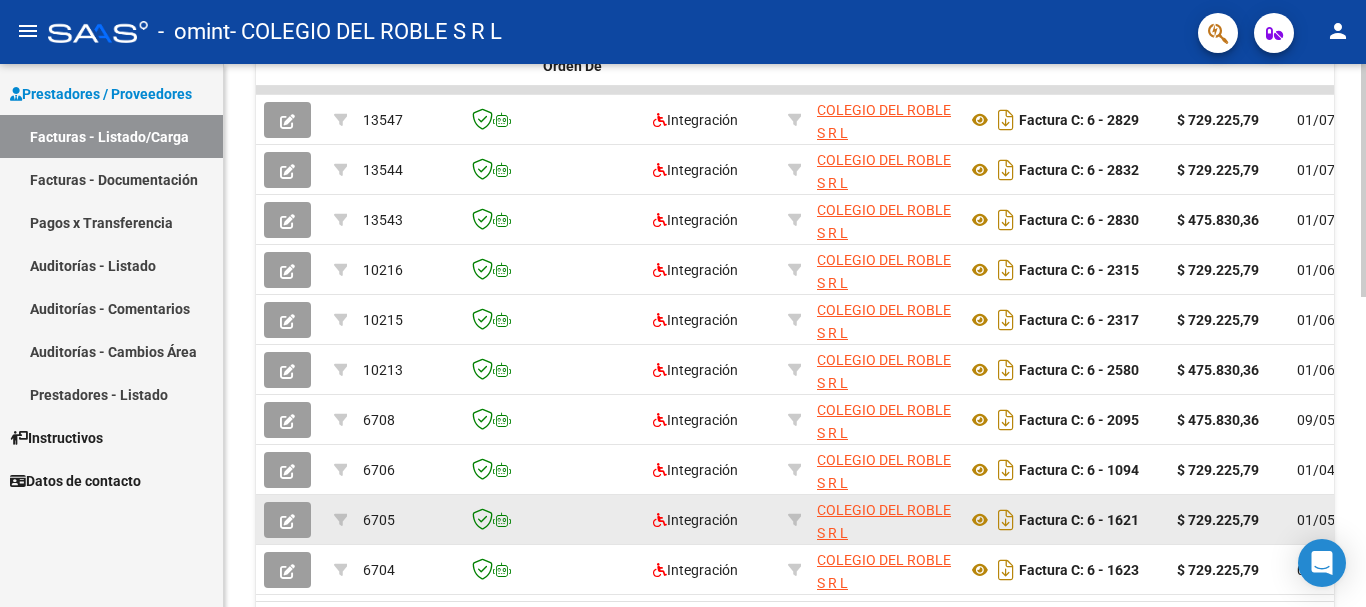 scroll, scrollTop: 725, scrollLeft: 0, axis: vertical 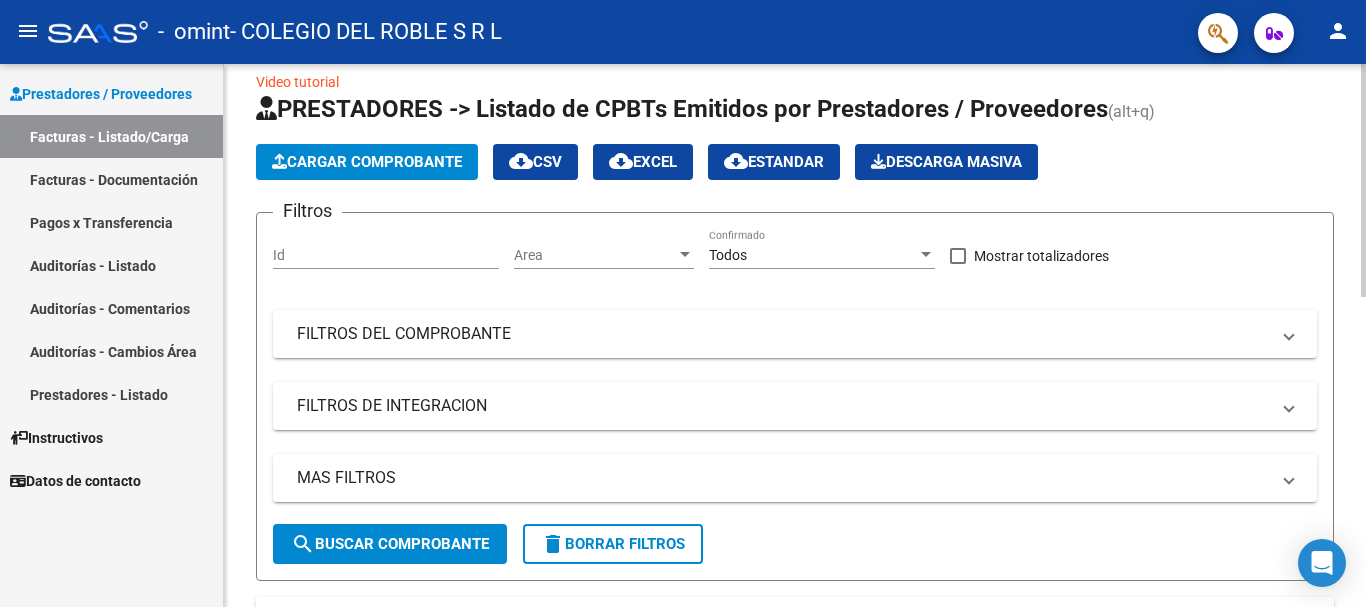 click on "Cargar Comprobante" 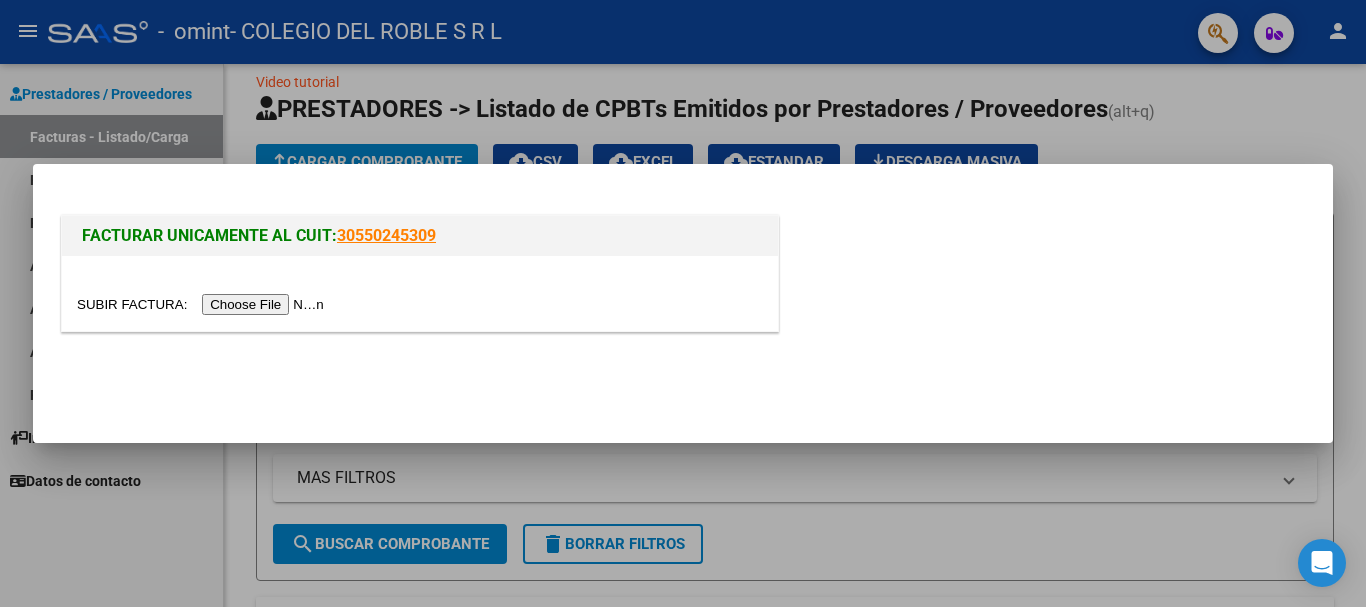 click at bounding box center [203, 304] 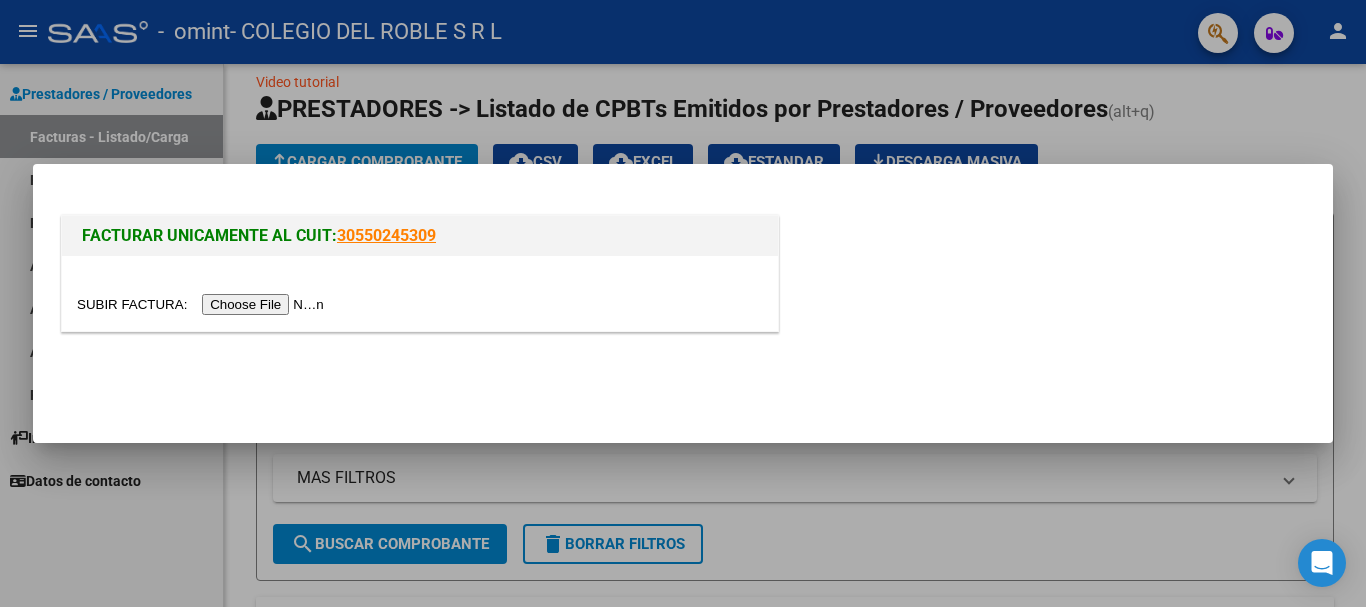 click at bounding box center [203, 304] 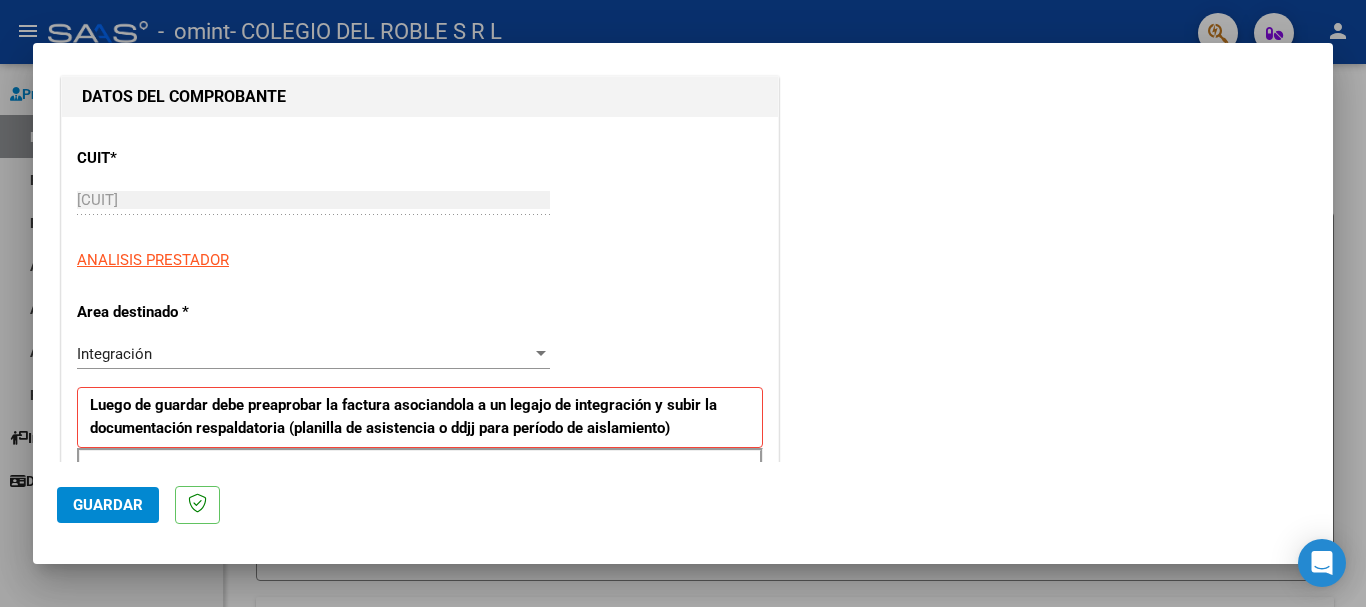 scroll, scrollTop: 300, scrollLeft: 0, axis: vertical 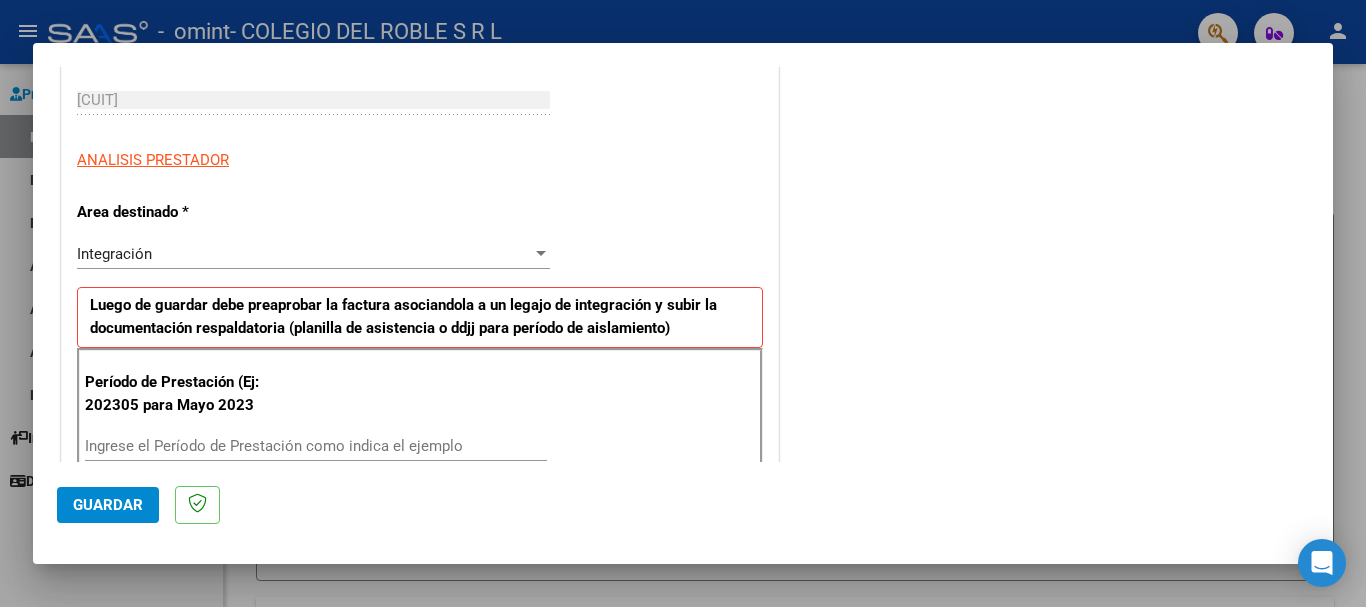 click on "Ingrese el Período de Prestación como indica el ejemplo" at bounding box center [316, 446] 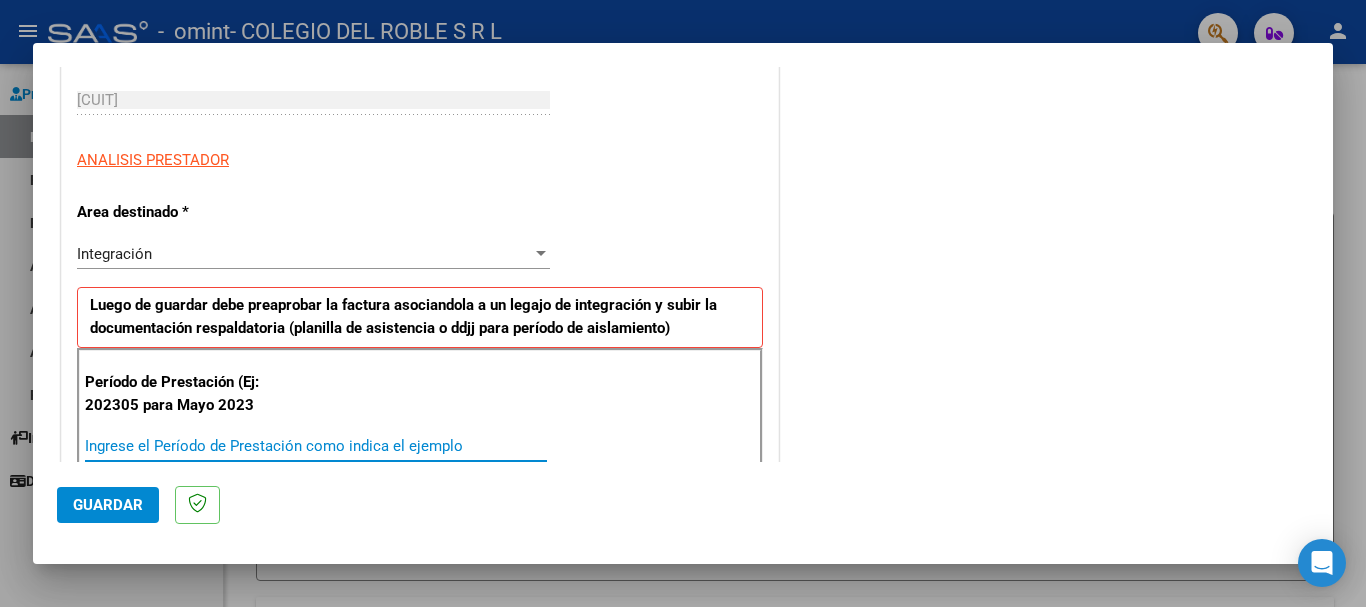 click on "Ingrese el Período de Prestación como indica el ejemplo" at bounding box center [316, 446] 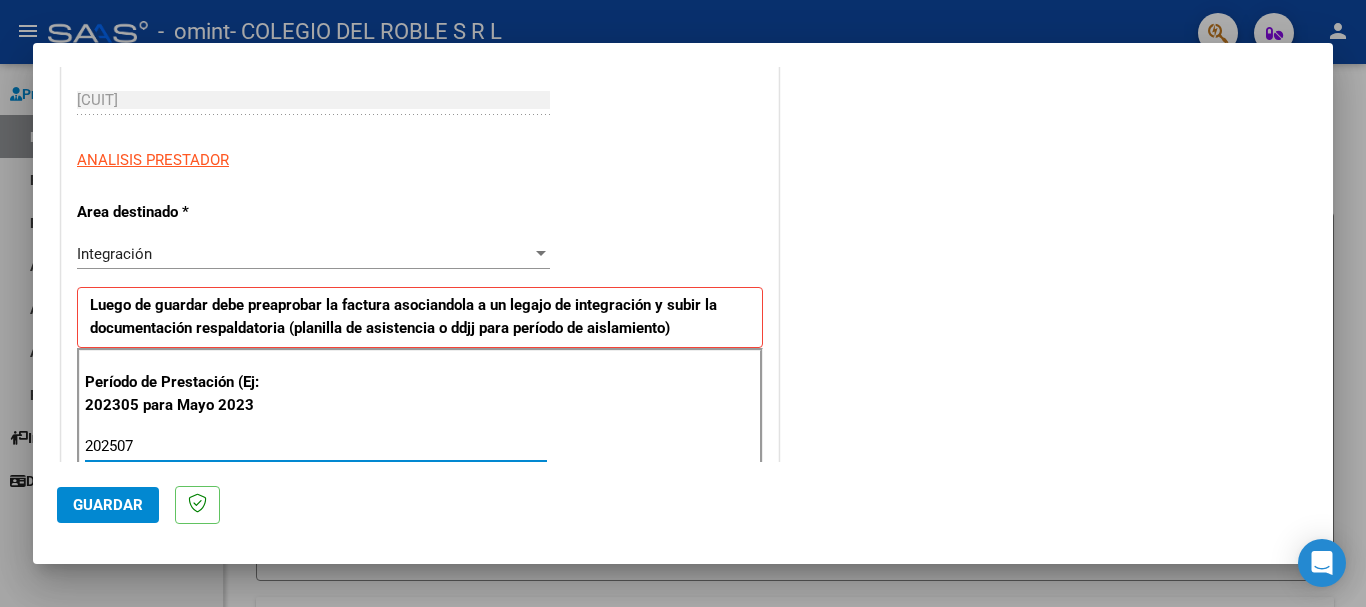 type on "202507" 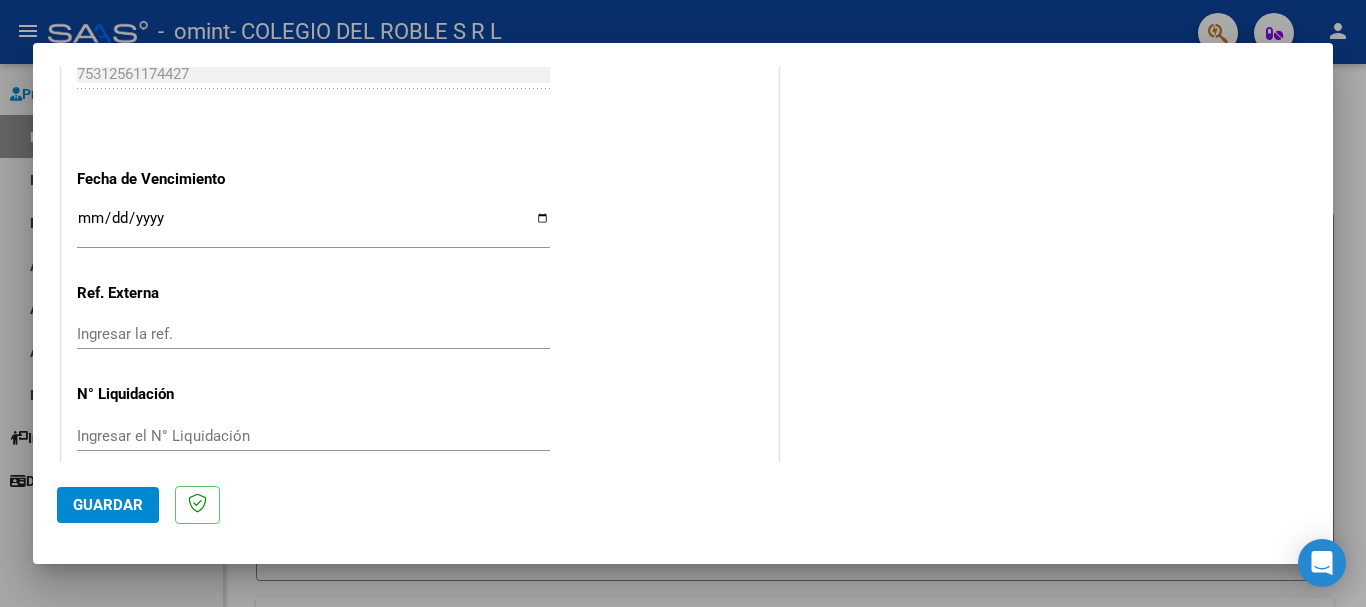 scroll, scrollTop: 1327, scrollLeft: 0, axis: vertical 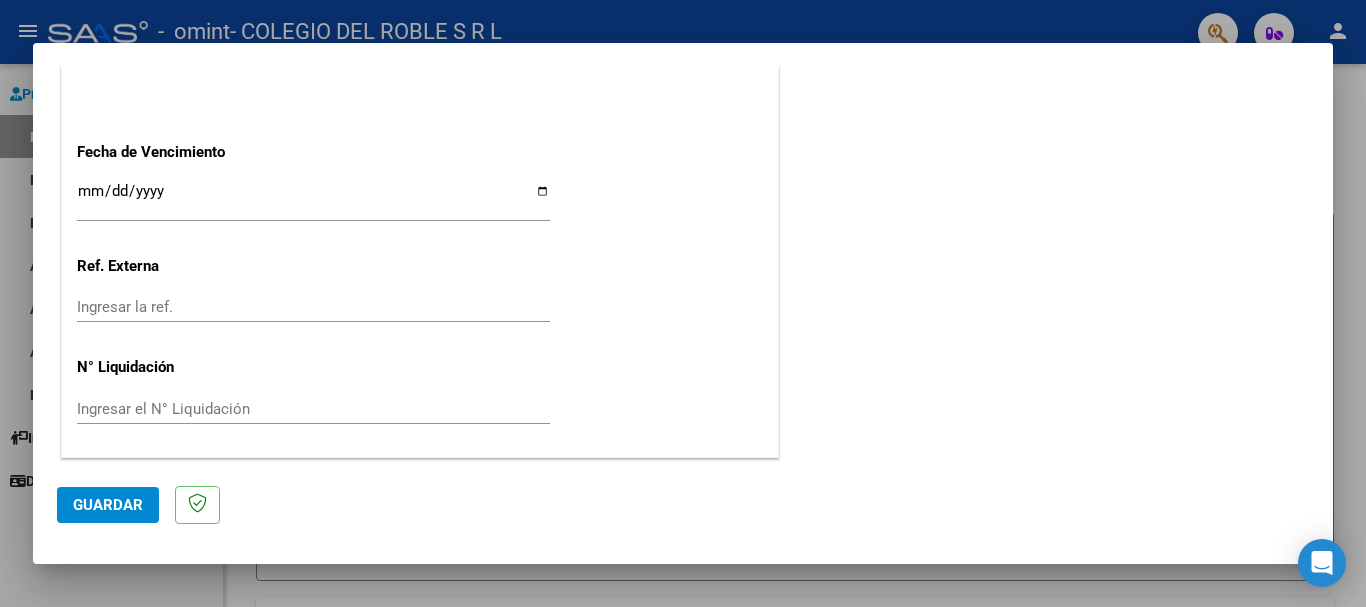 click on "Guardar" 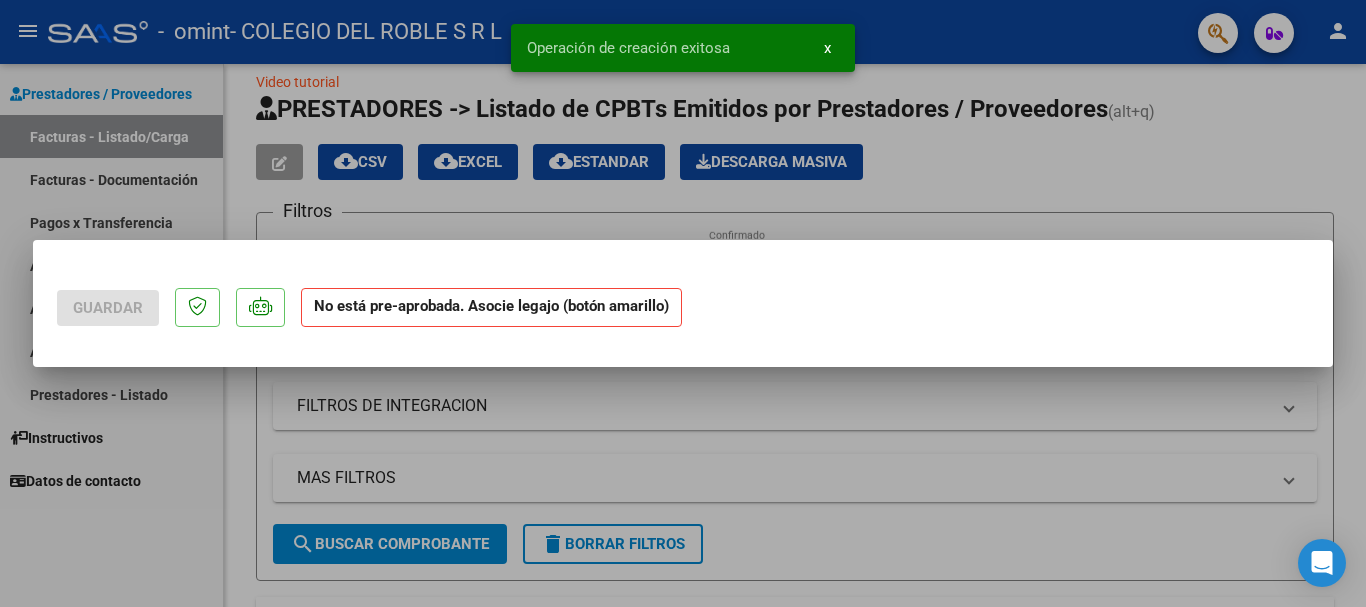 scroll, scrollTop: 0, scrollLeft: 0, axis: both 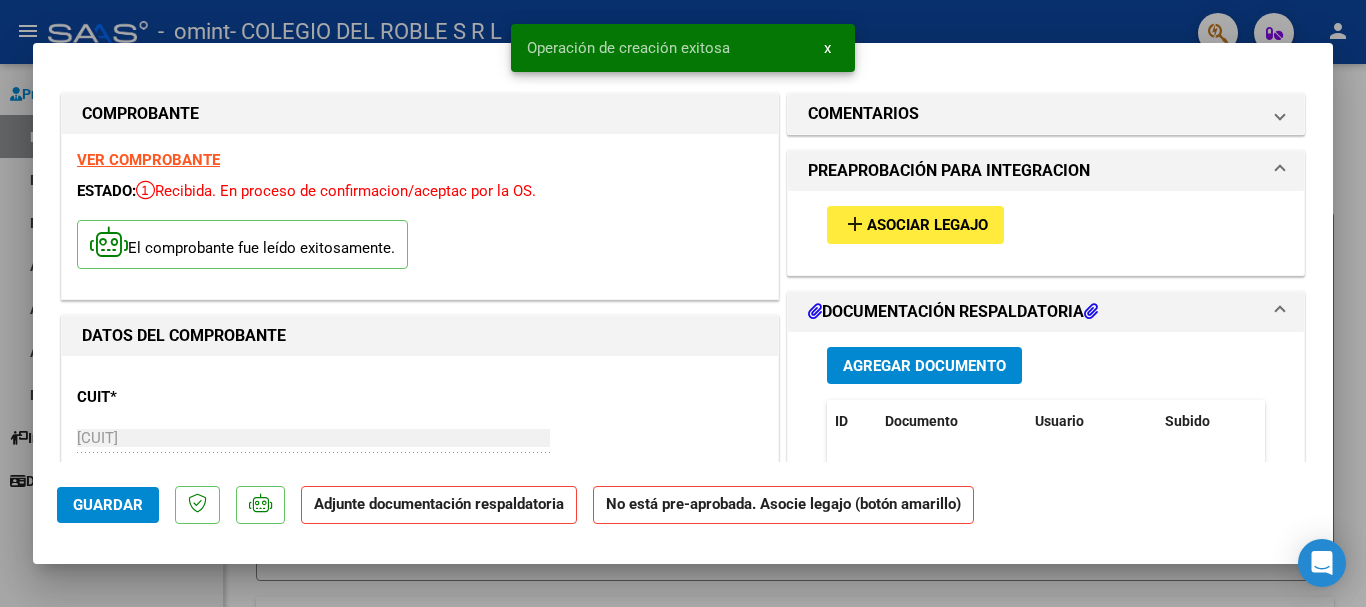 click on "Asociar Legajo" at bounding box center [927, 226] 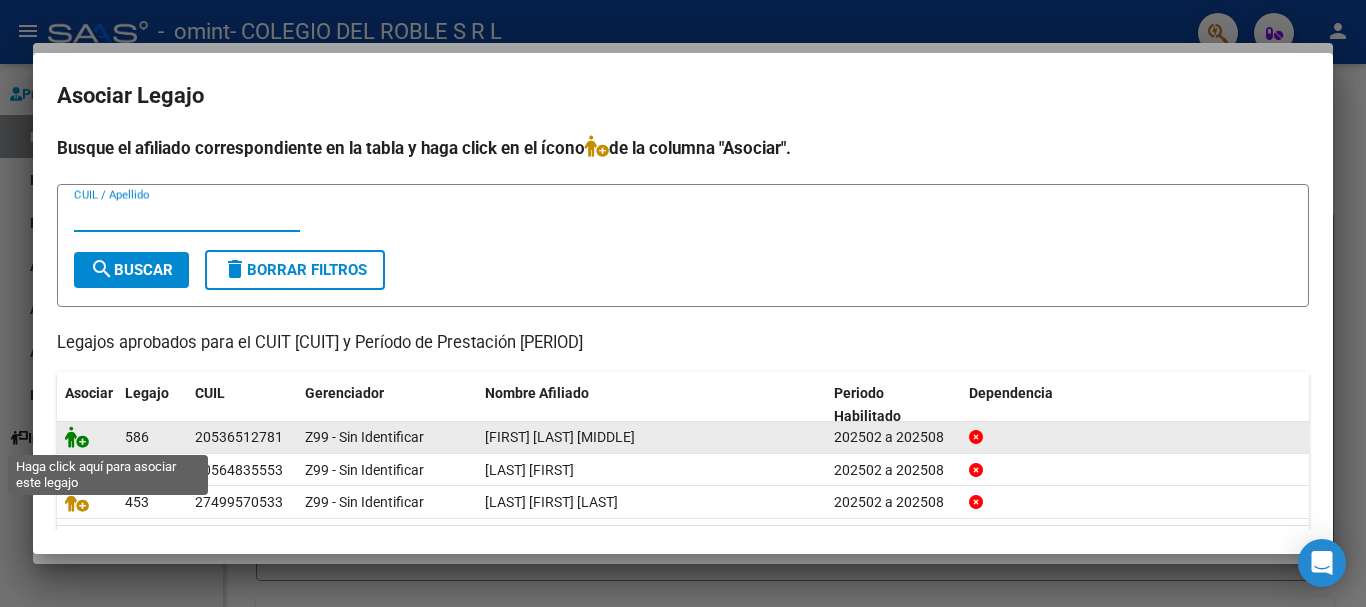click 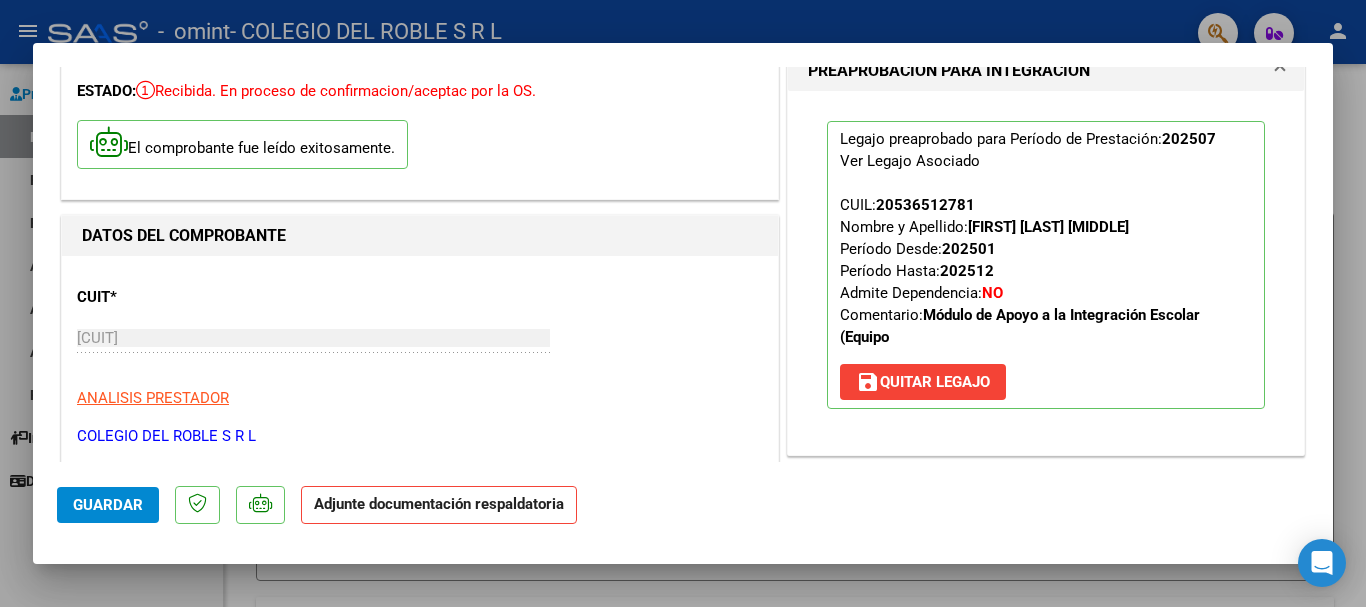 scroll, scrollTop: 300, scrollLeft: 0, axis: vertical 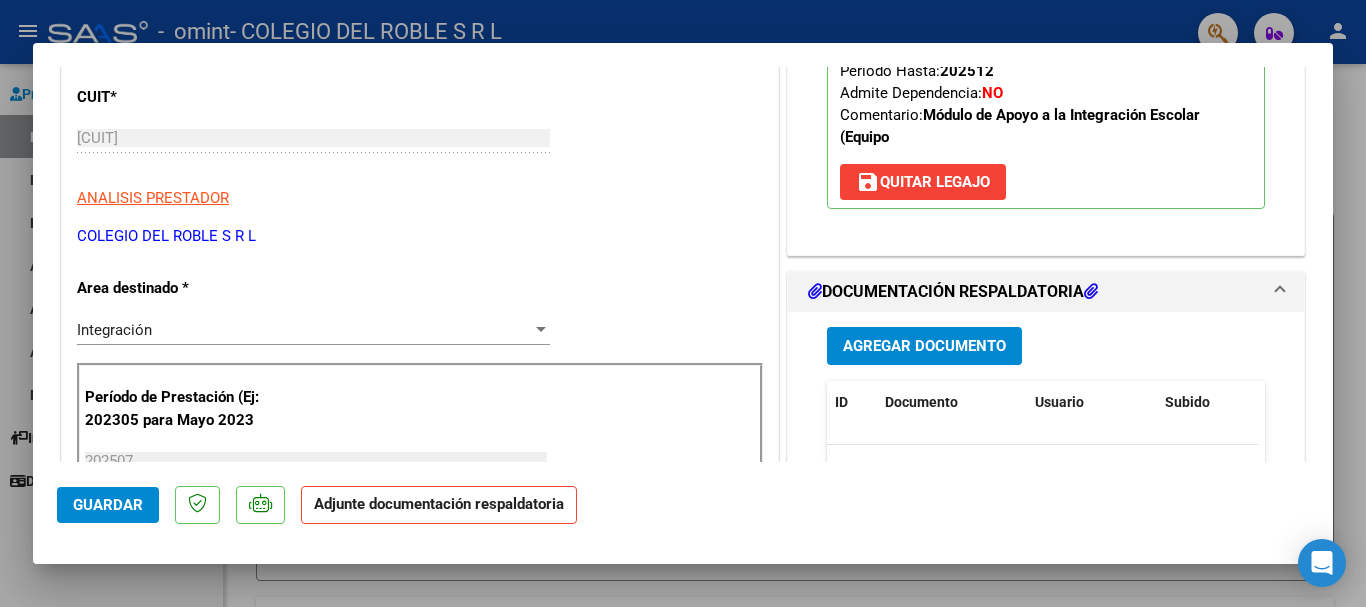 click on "Agregar Documento" at bounding box center (924, 347) 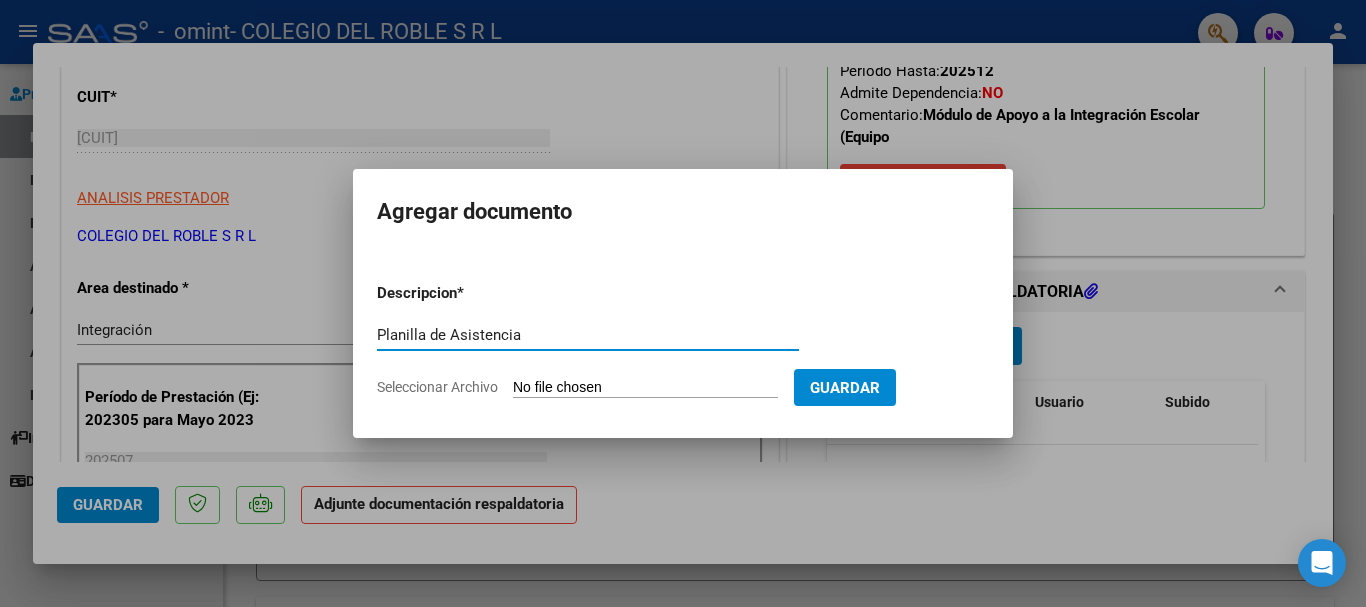 type on "Planilla de Asistencia" 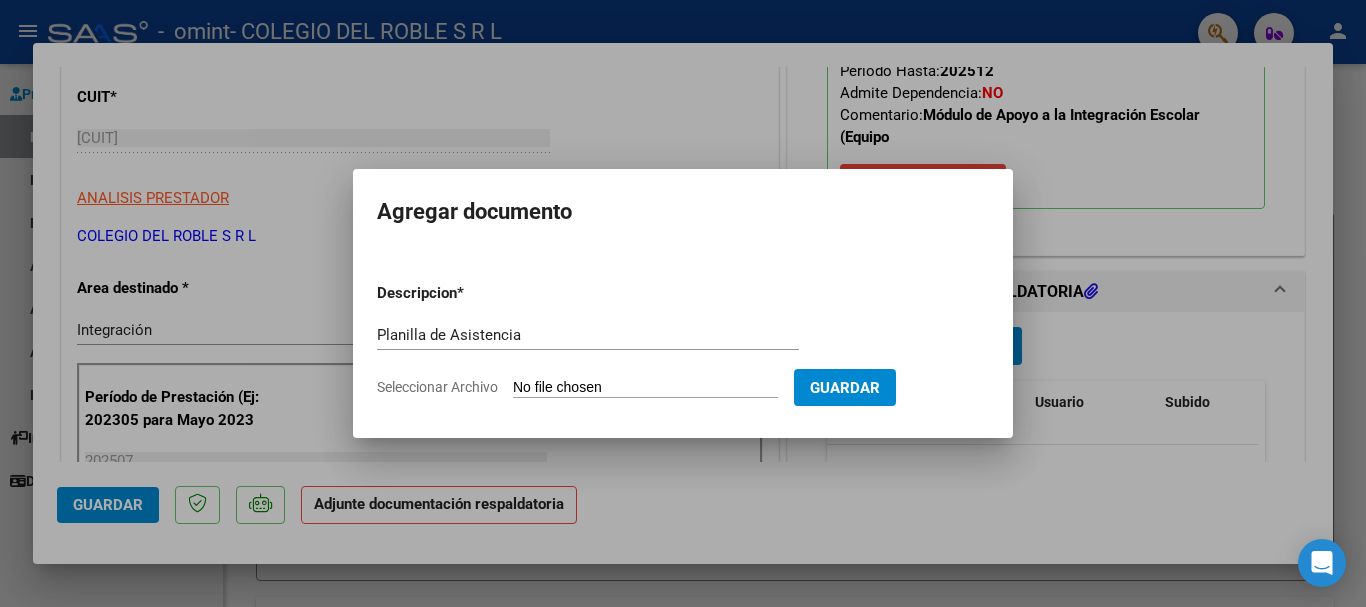 click on "Seleccionar Archivo" at bounding box center [645, 388] 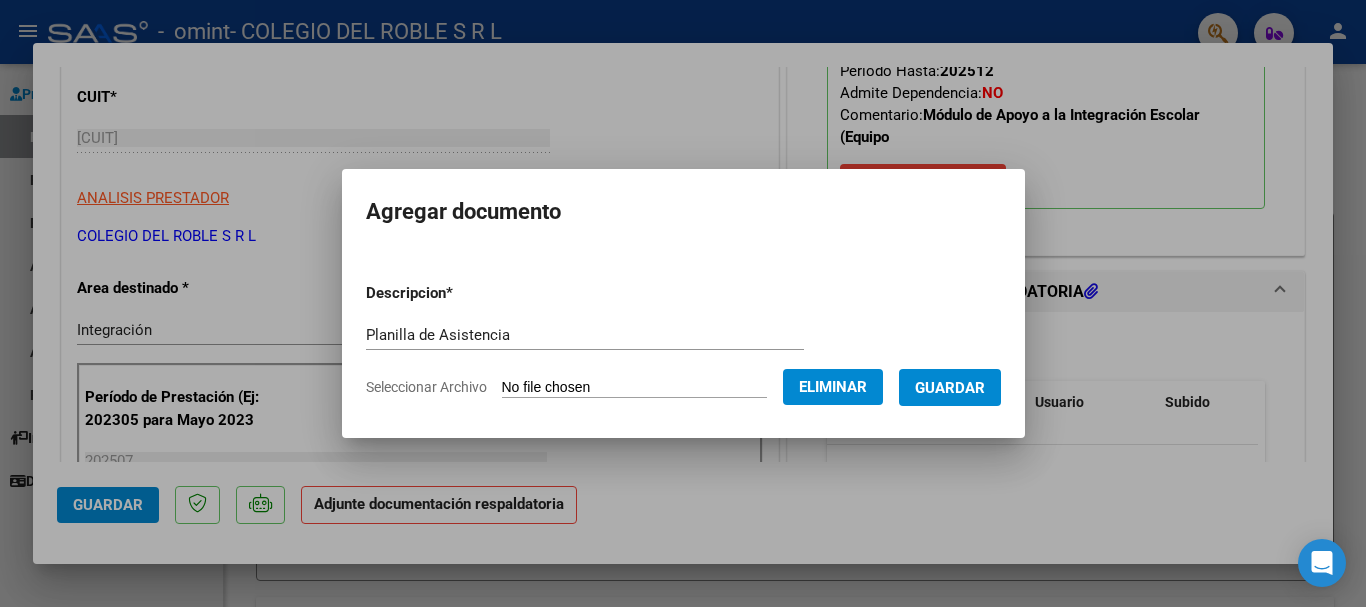 click on "Guardar" at bounding box center (950, 388) 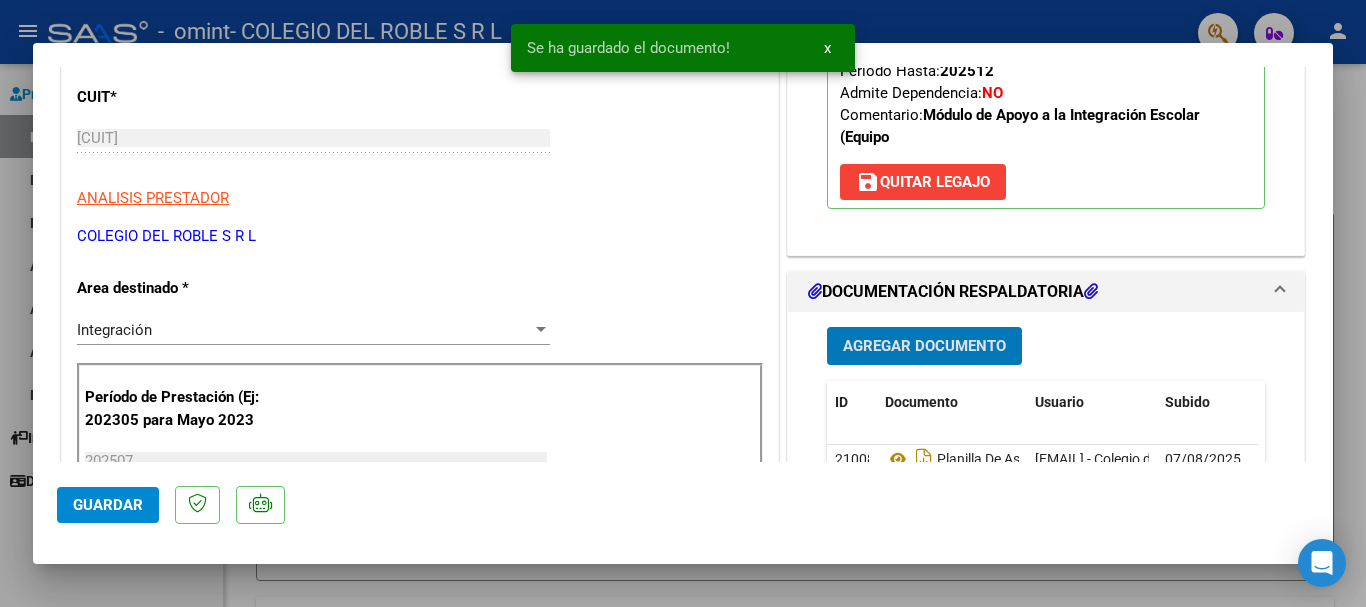 scroll, scrollTop: 800, scrollLeft: 0, axis: vertical 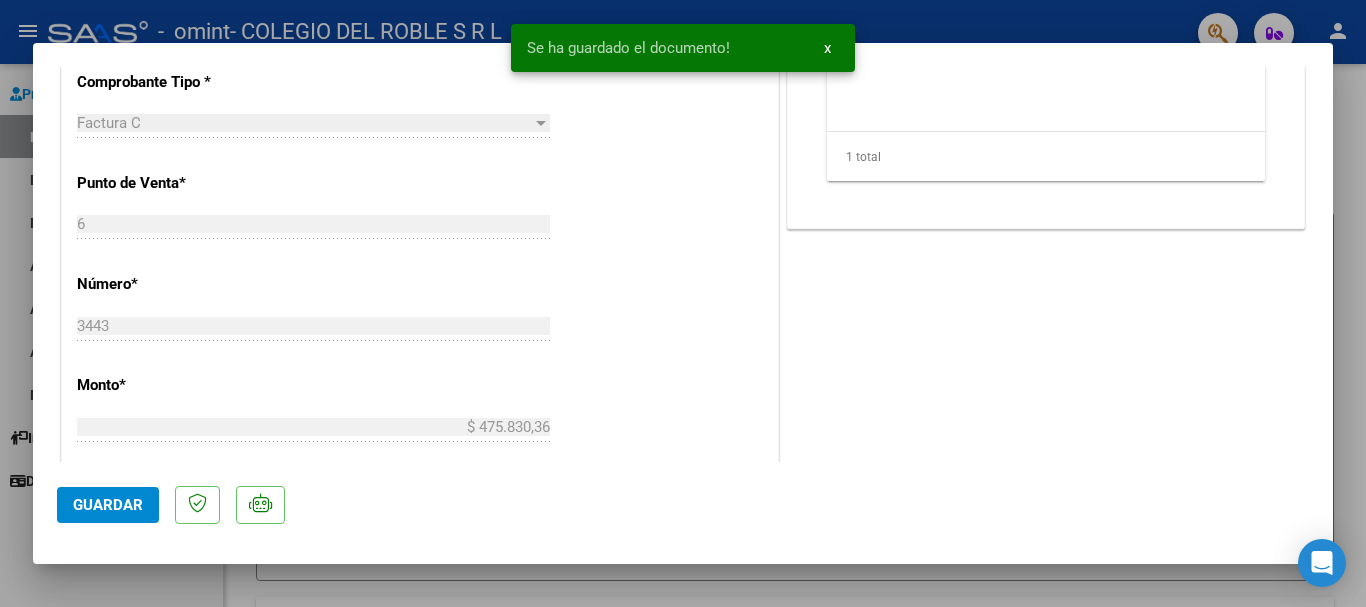 click on "Guardar" 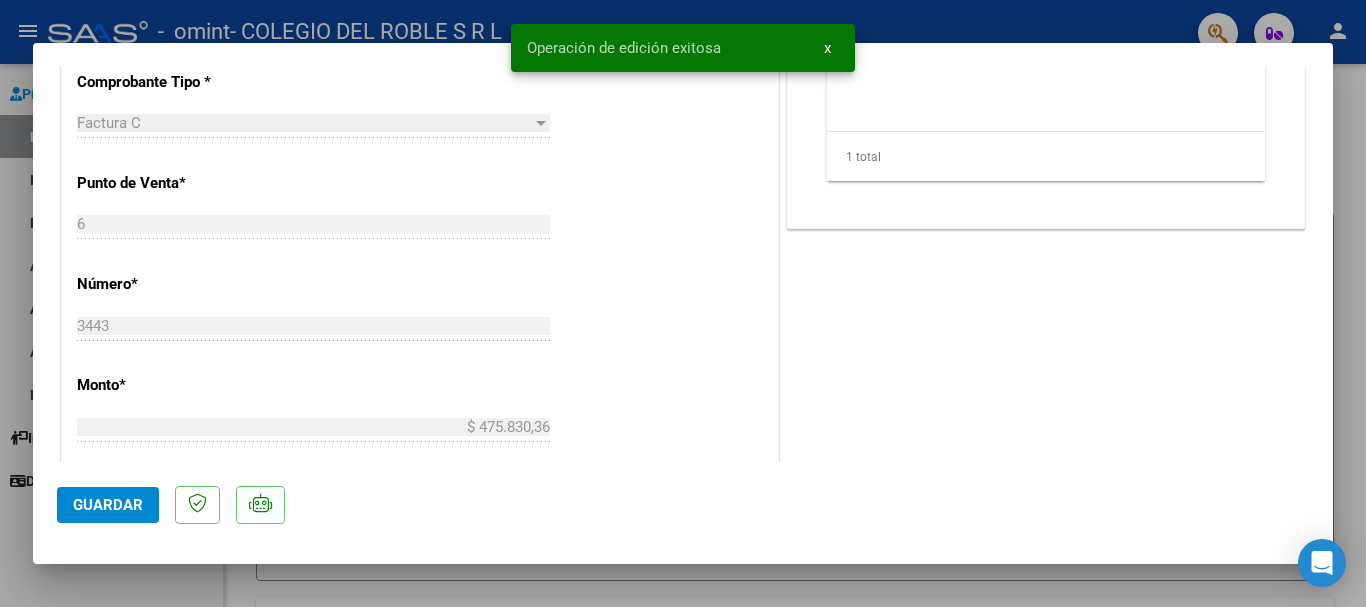 click on "Guardar" 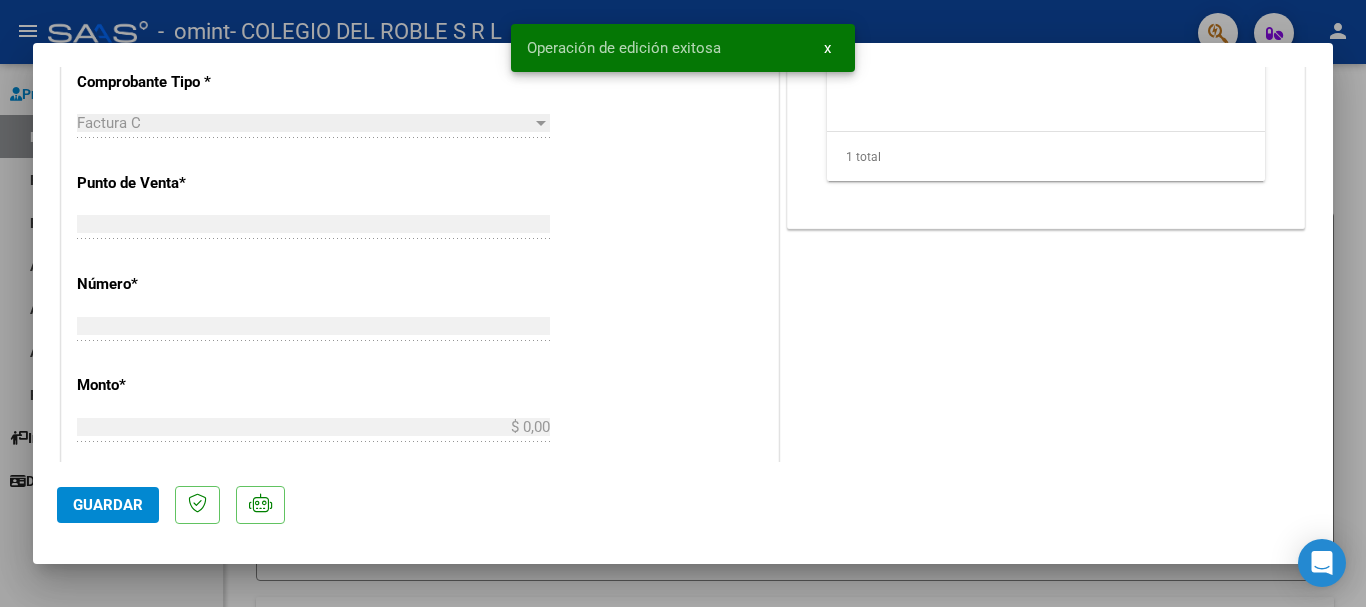 scroll, scrollTop: 759, scrollLeft: 0, axis: vertical 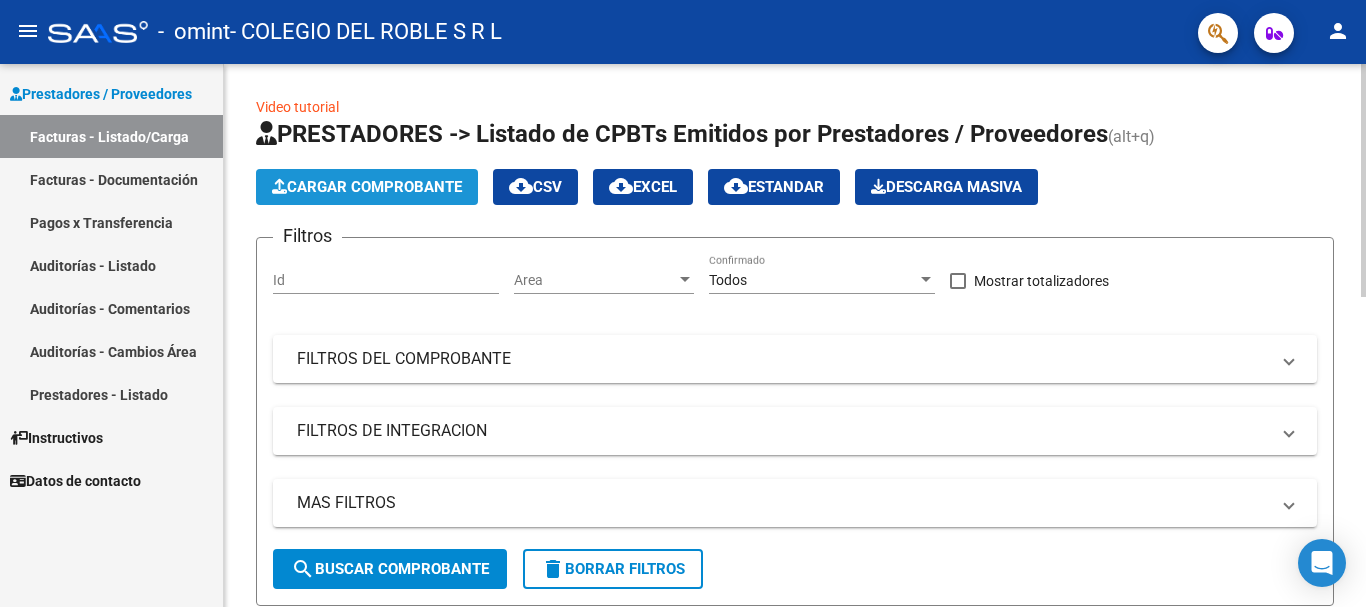 click on "Cargar Comprobante" 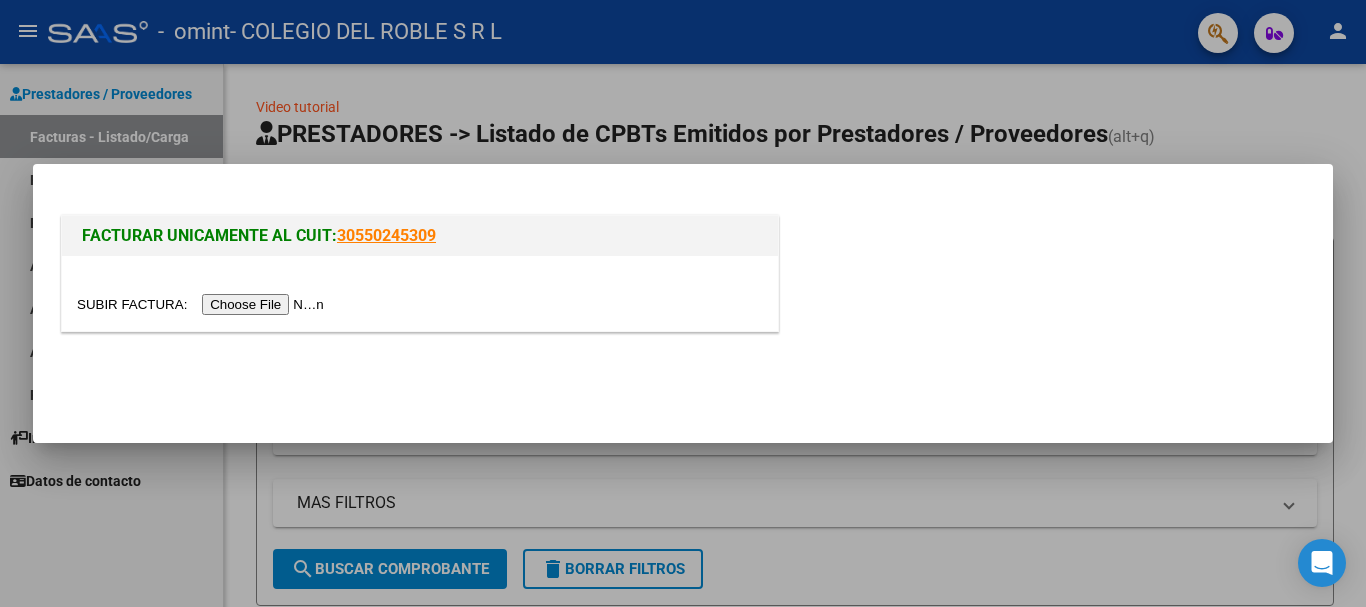 click at bounding box center (203, 304) 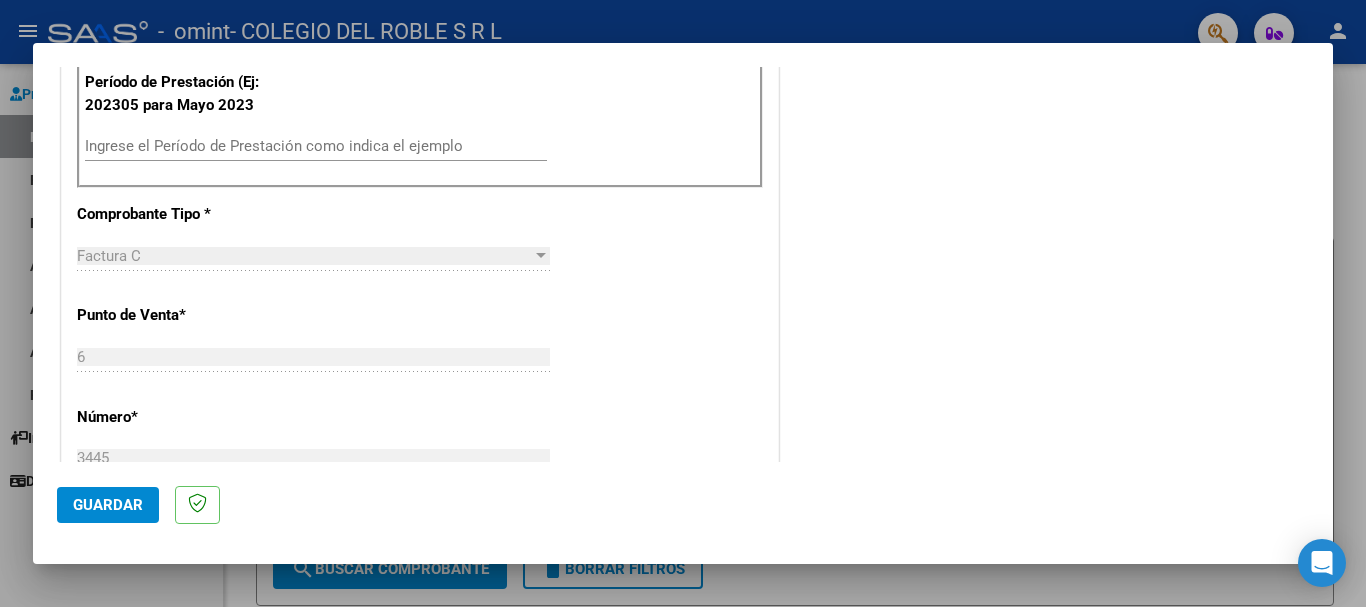 scroll, scrollTop: 400, scrollLeft: 0, axis: vertical 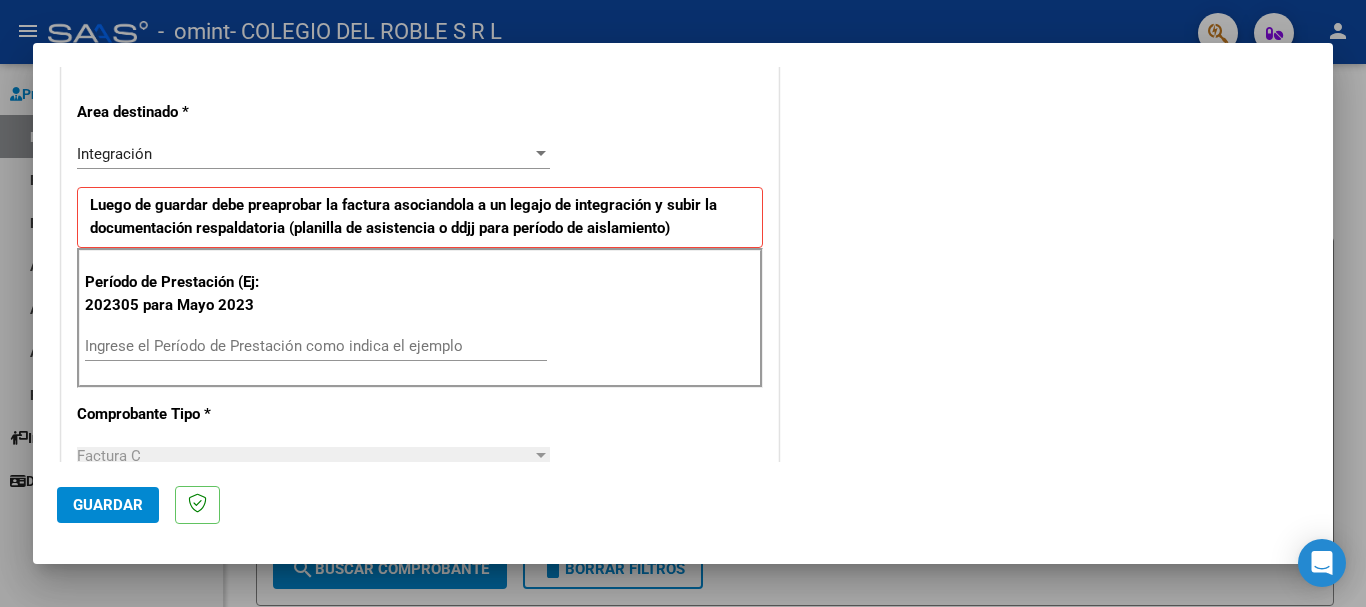click on "Ingrese el Período de Prestación como indica el ejemplo" at bounding box center (316, 346) 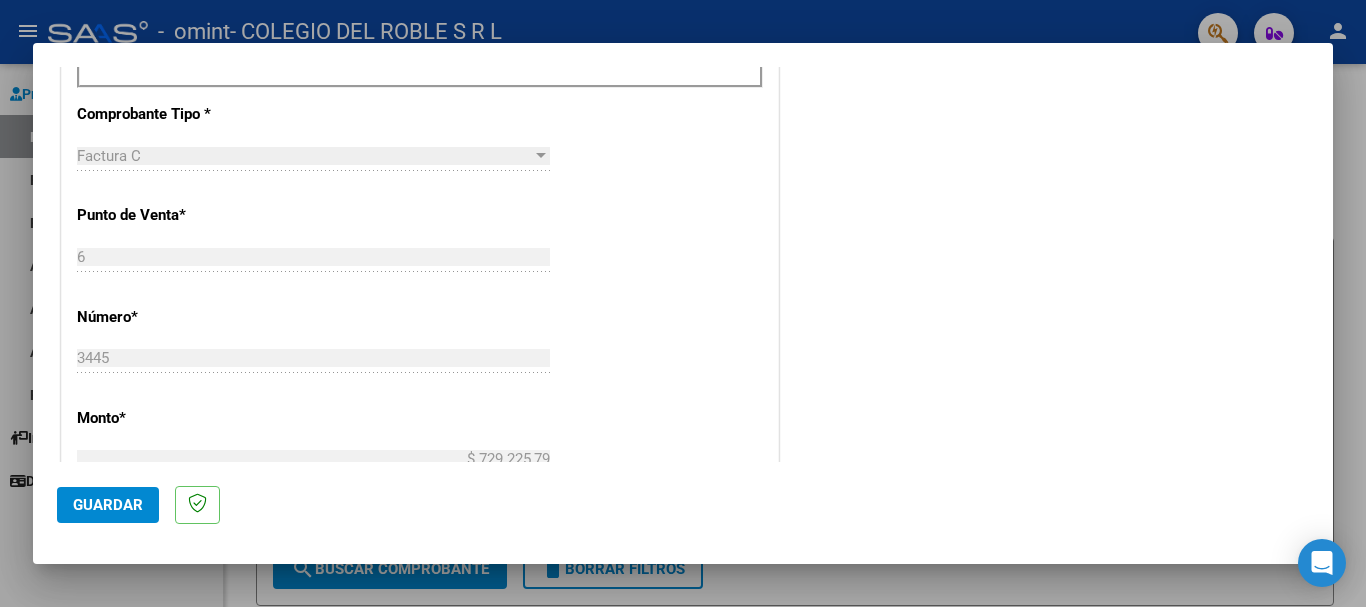 scroll, scrollTop: 1000, scrollLeft: 0, axis: vertical 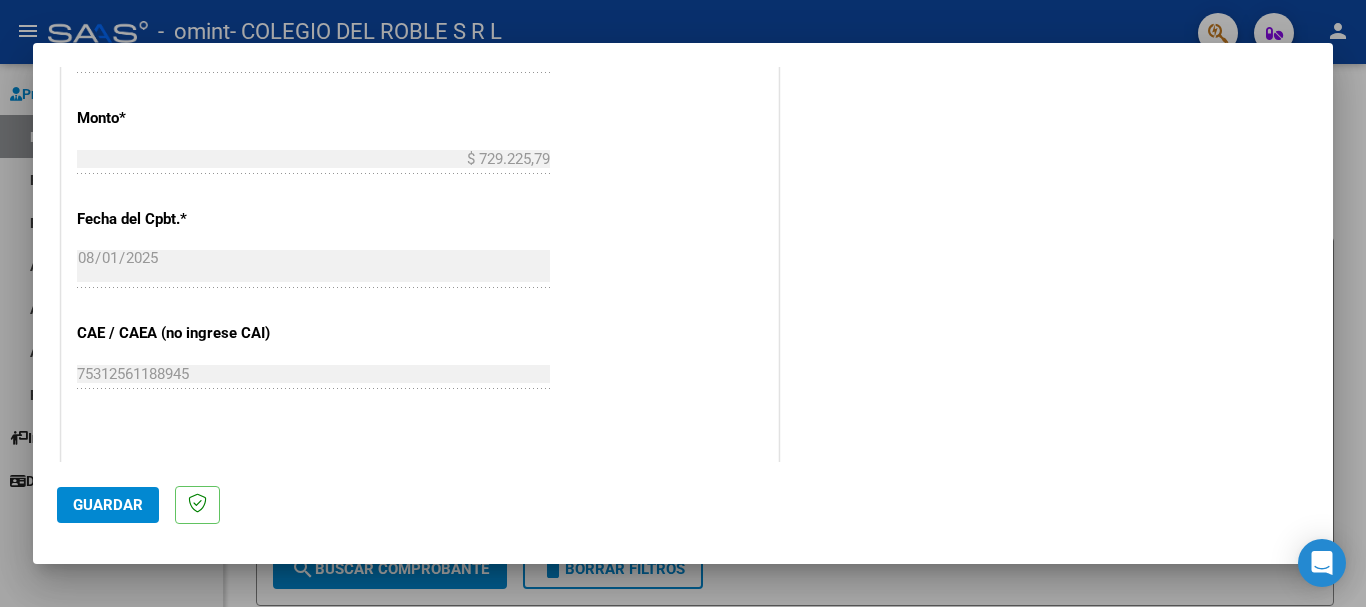 type on "202507" 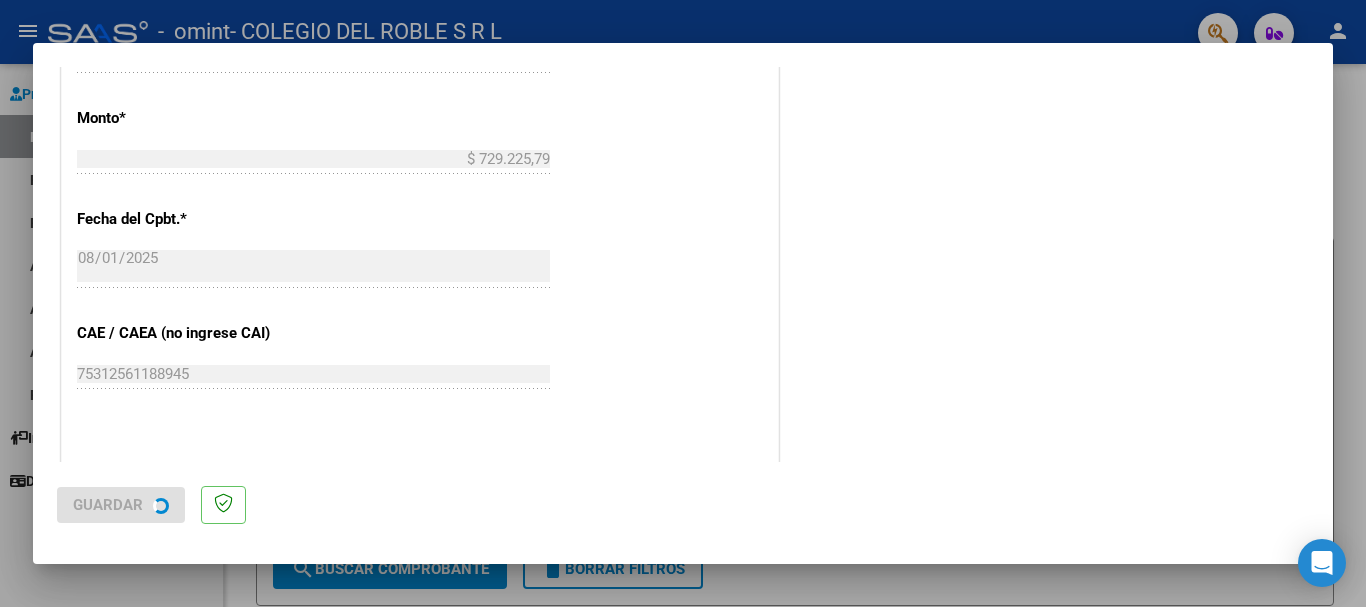 scroll, scrollTop: 0, scrollLeft: 0, axis: both 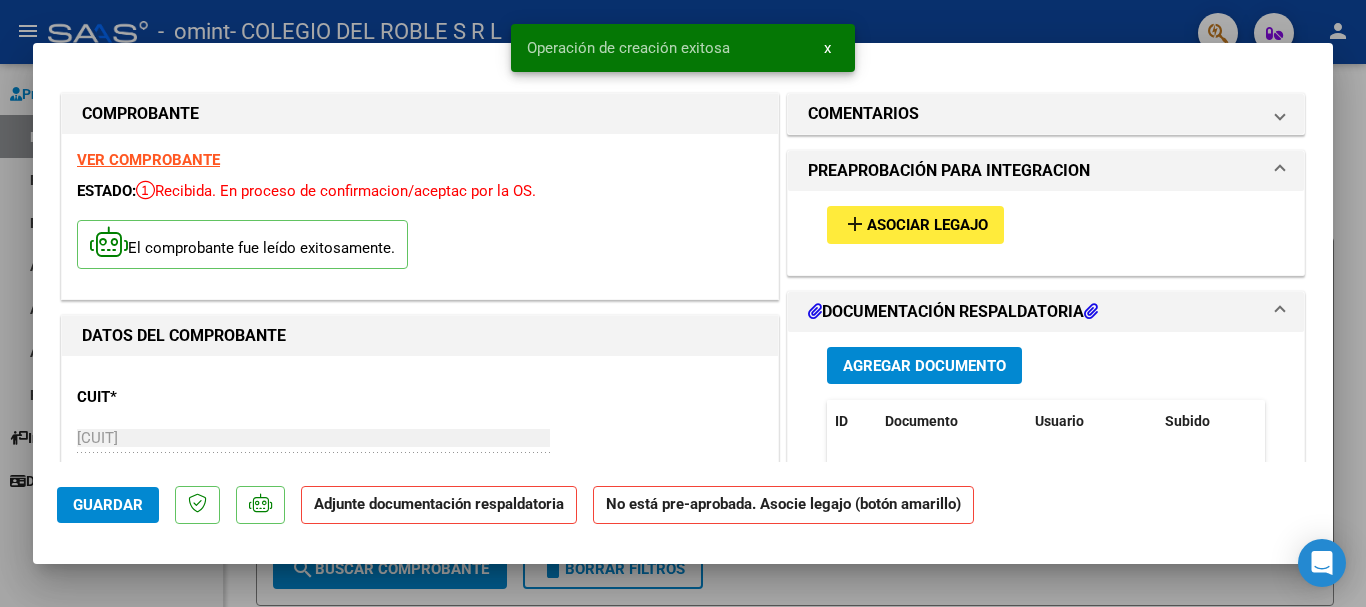 click on "Asociar Legajo" at bounding box center [927, 226] 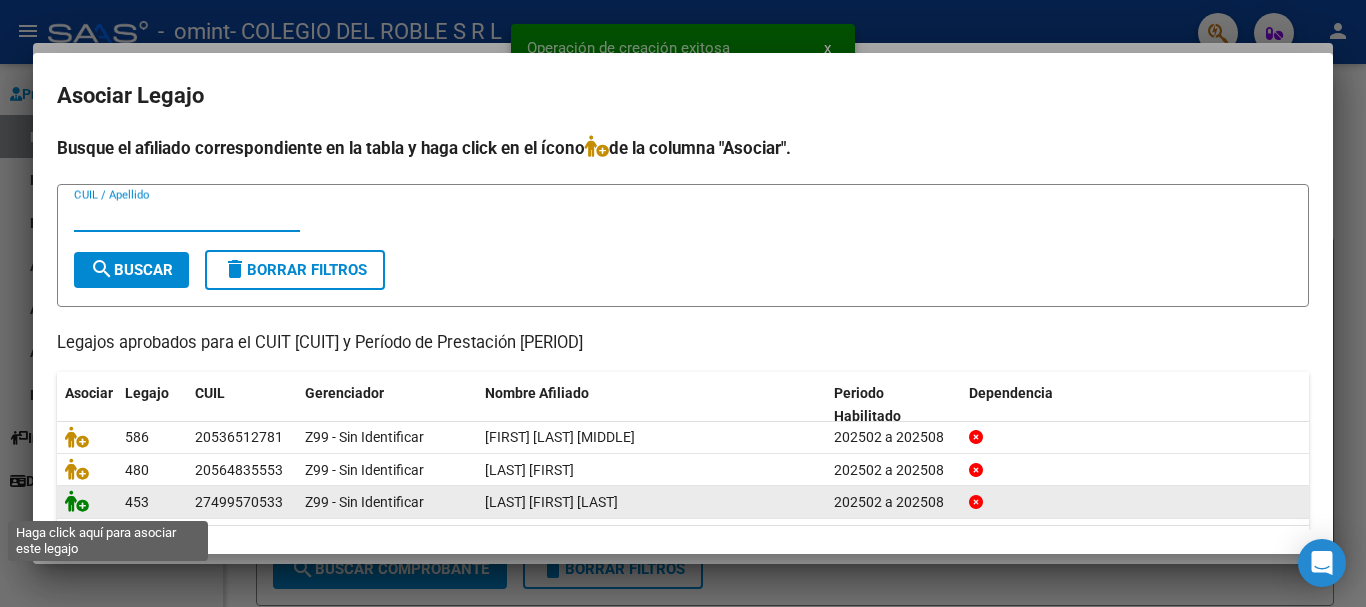 click 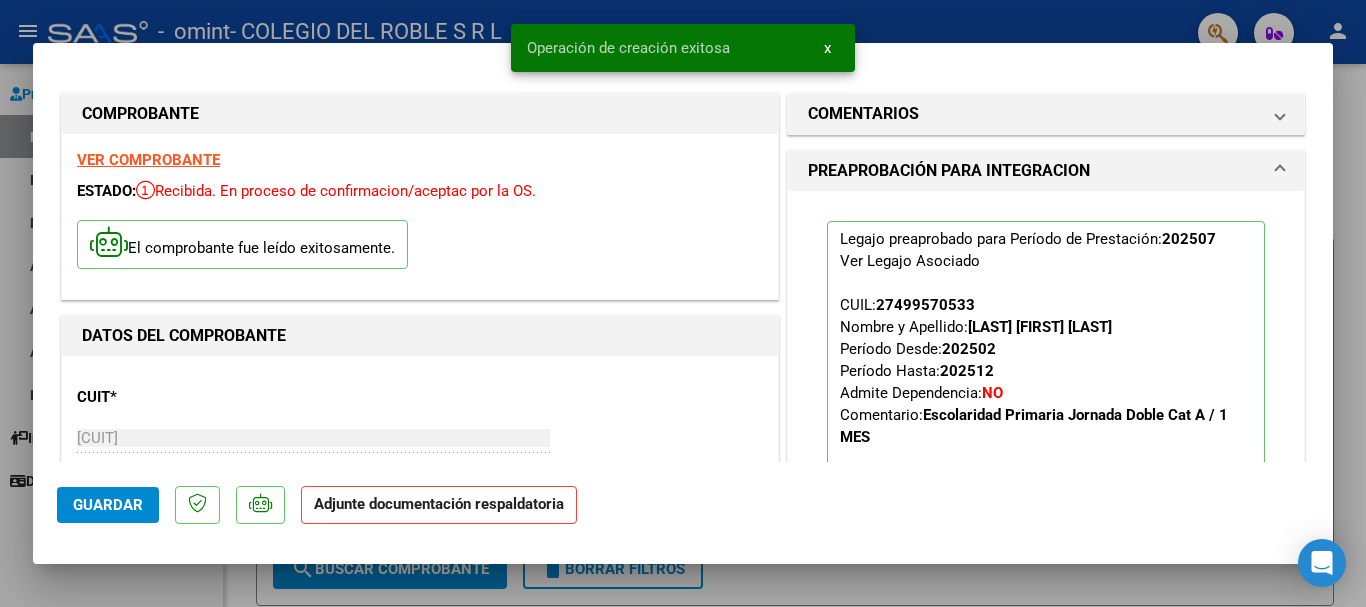 scroll, scrollTop: 400, scrollLeft: 0, axis: vertical 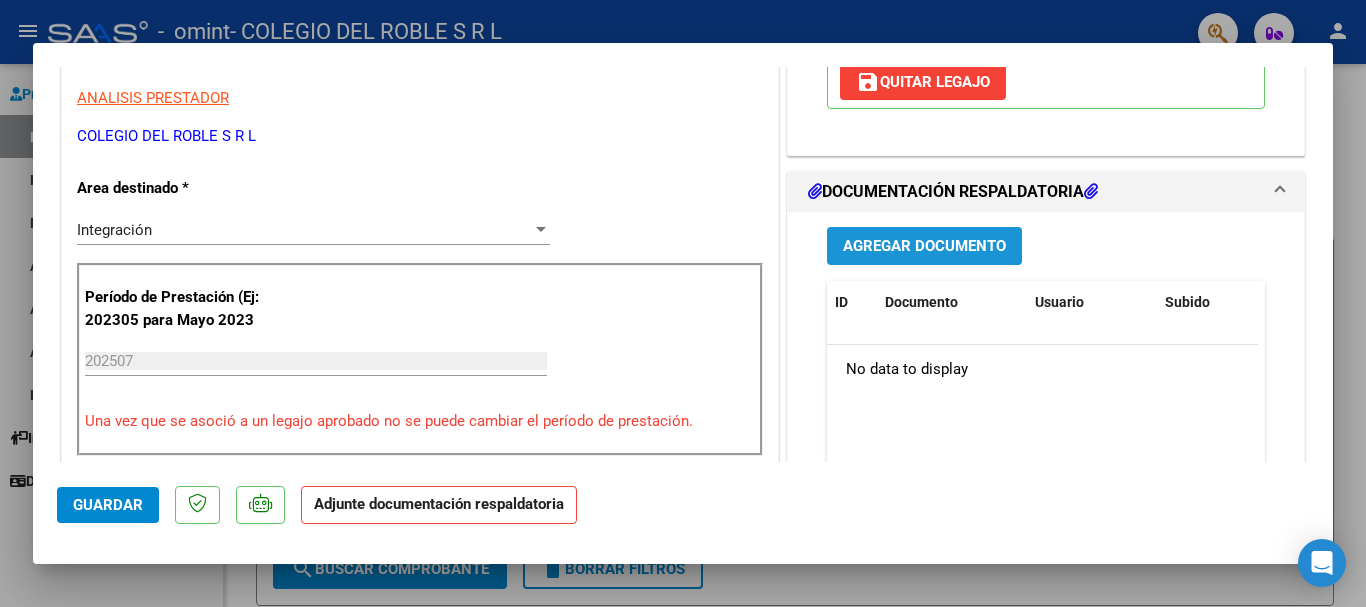 click on "Agregar Documento" at bounding box center [924, 247] 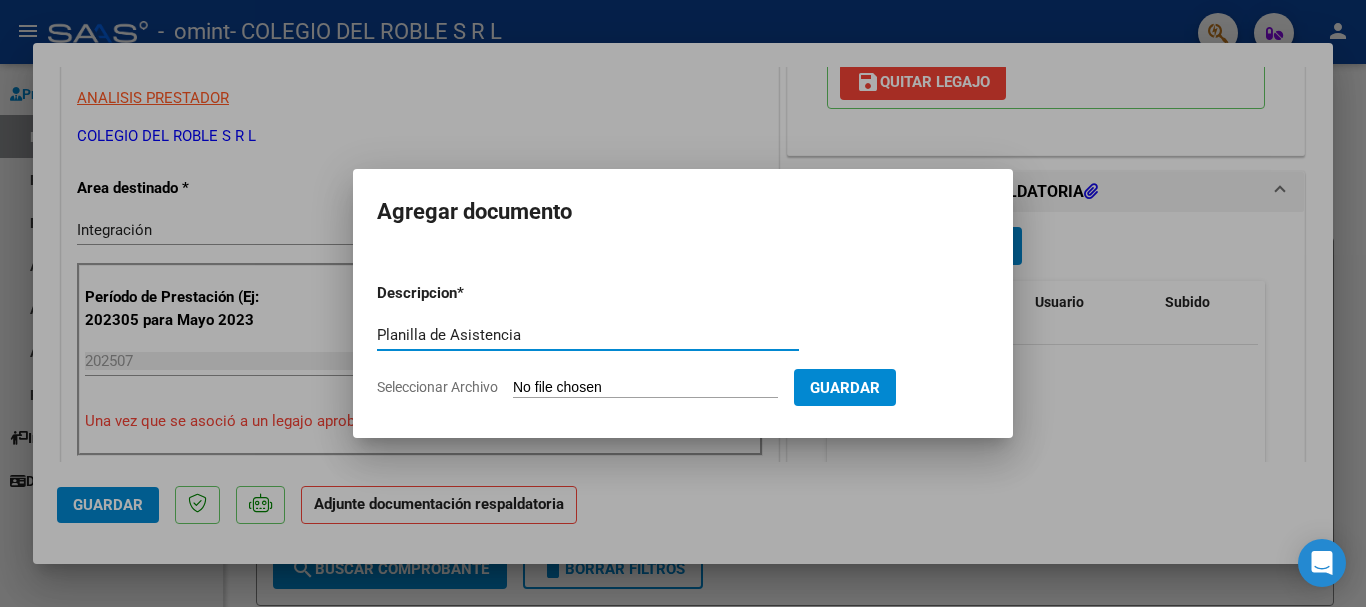 type on "Planilla de Asistencia" 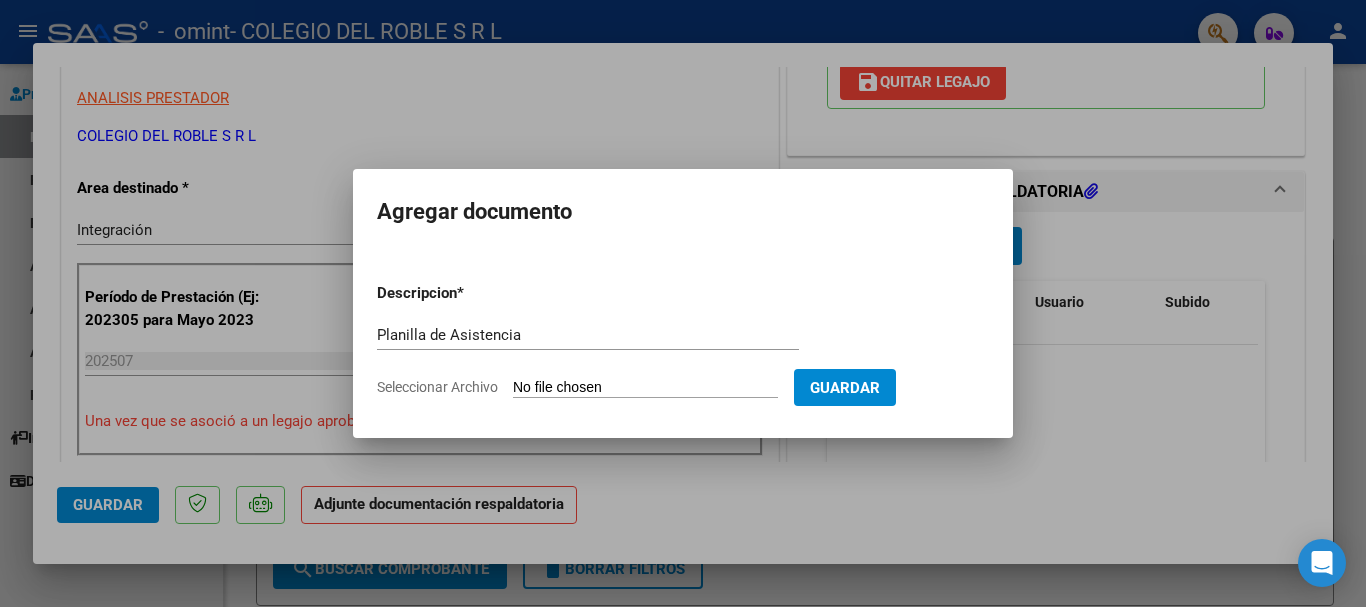 type on "C:\fakepath\[LAST] [FIRST].pdf" 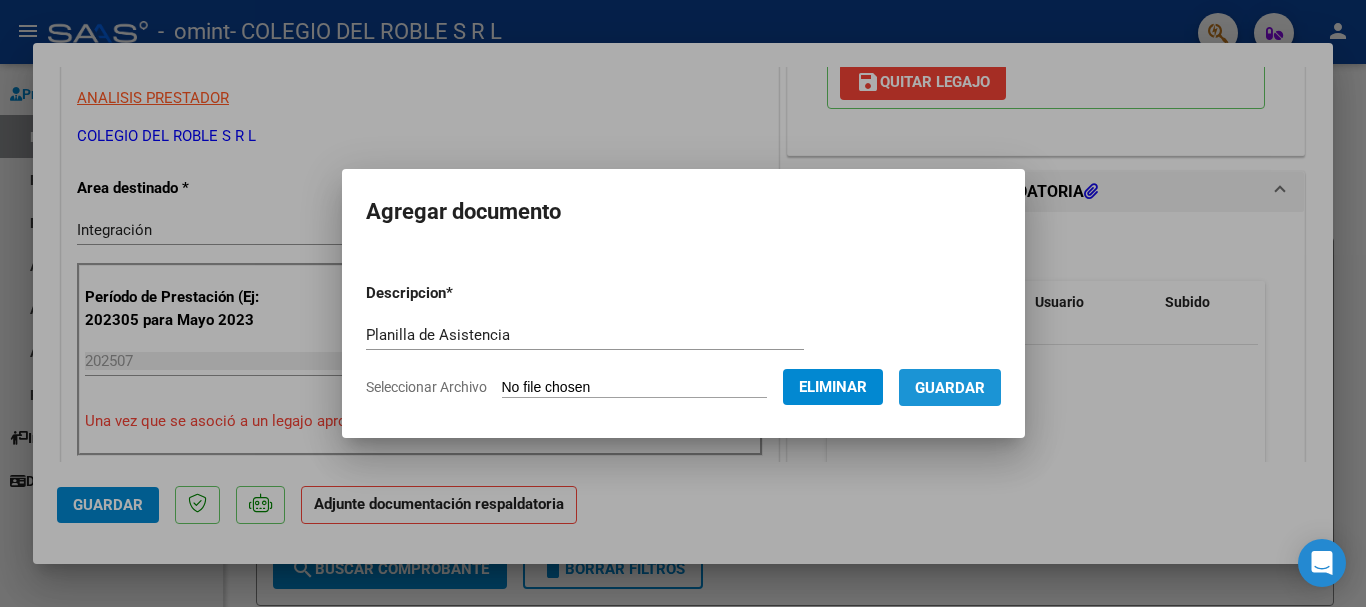 click on "Guardar" at bounding box center [950, 388] 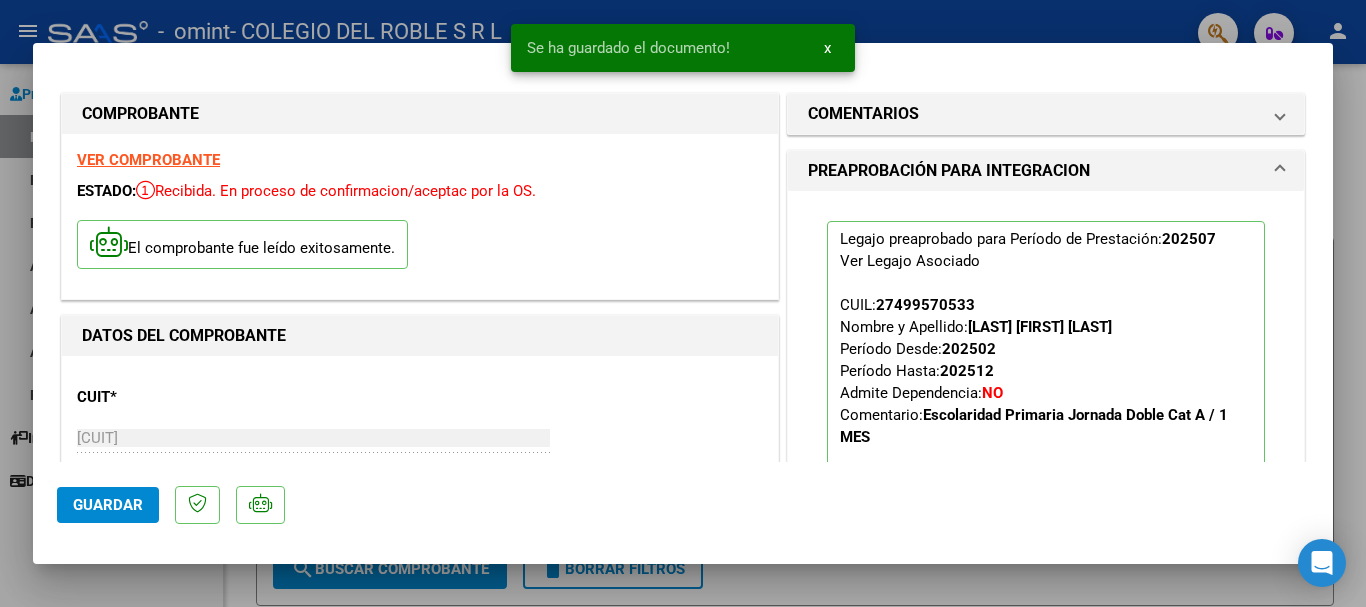 scroll, scrollTop: 300, scrollLeft: 0, axis: vertical 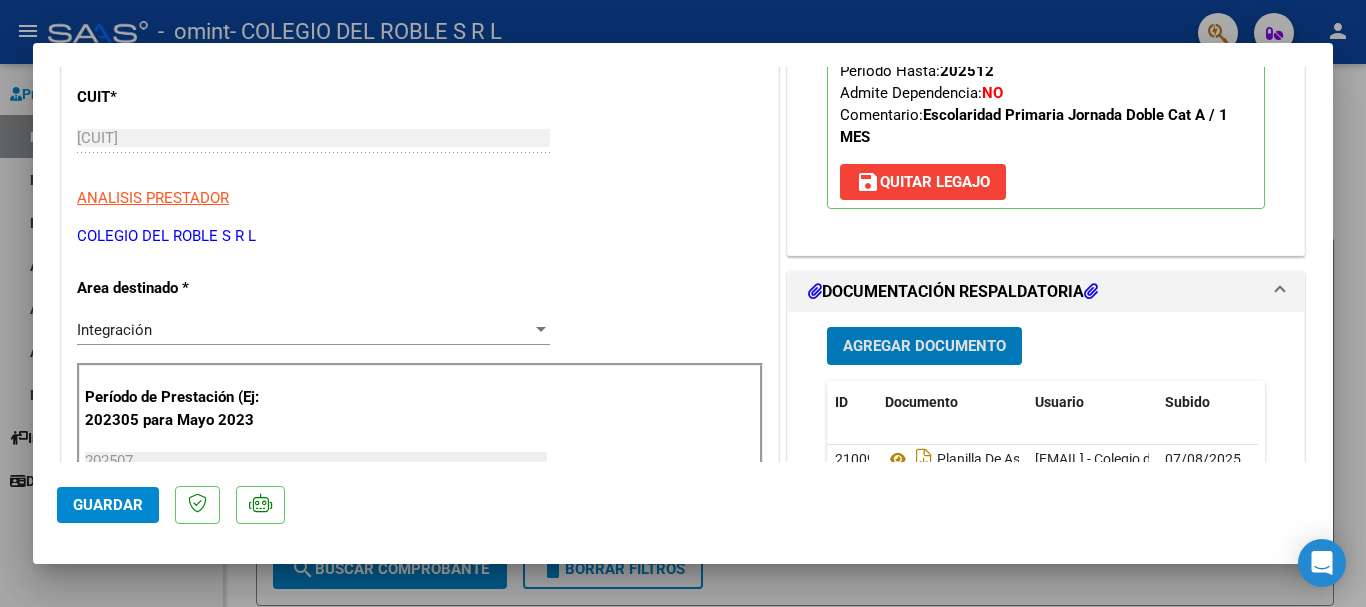 click on "Guardar" 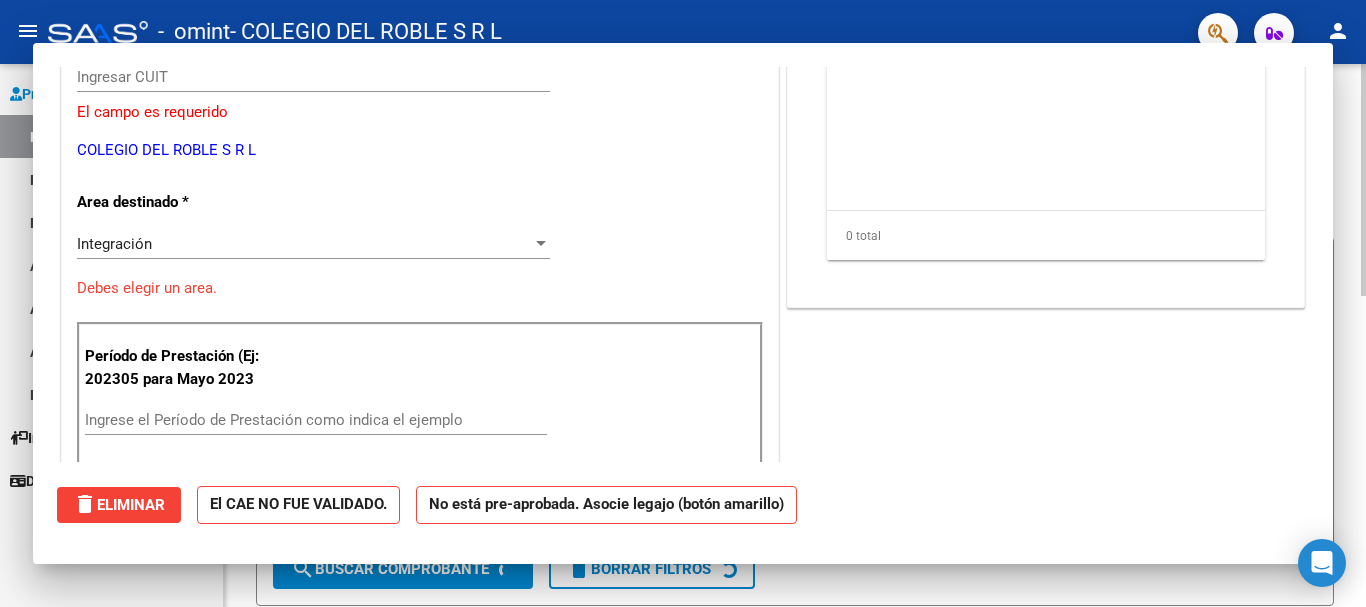 scroll, scrollTop: 0, scrollLeft: 0, axis: both 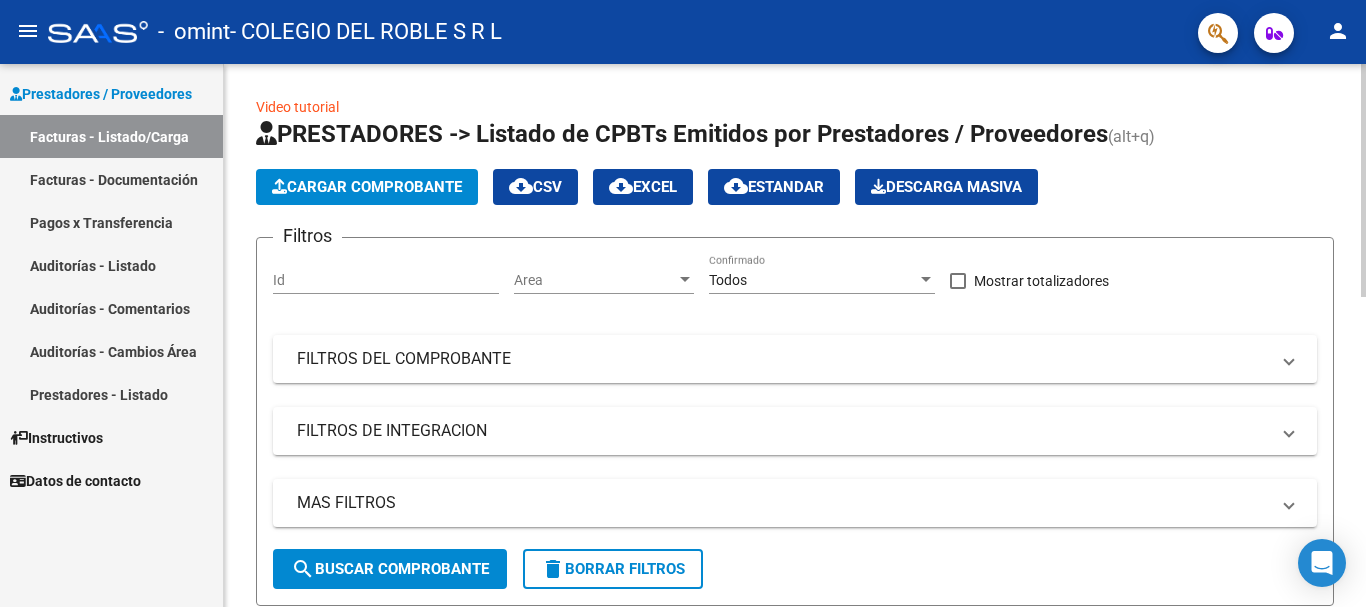 click on "Cargar Comprobante" 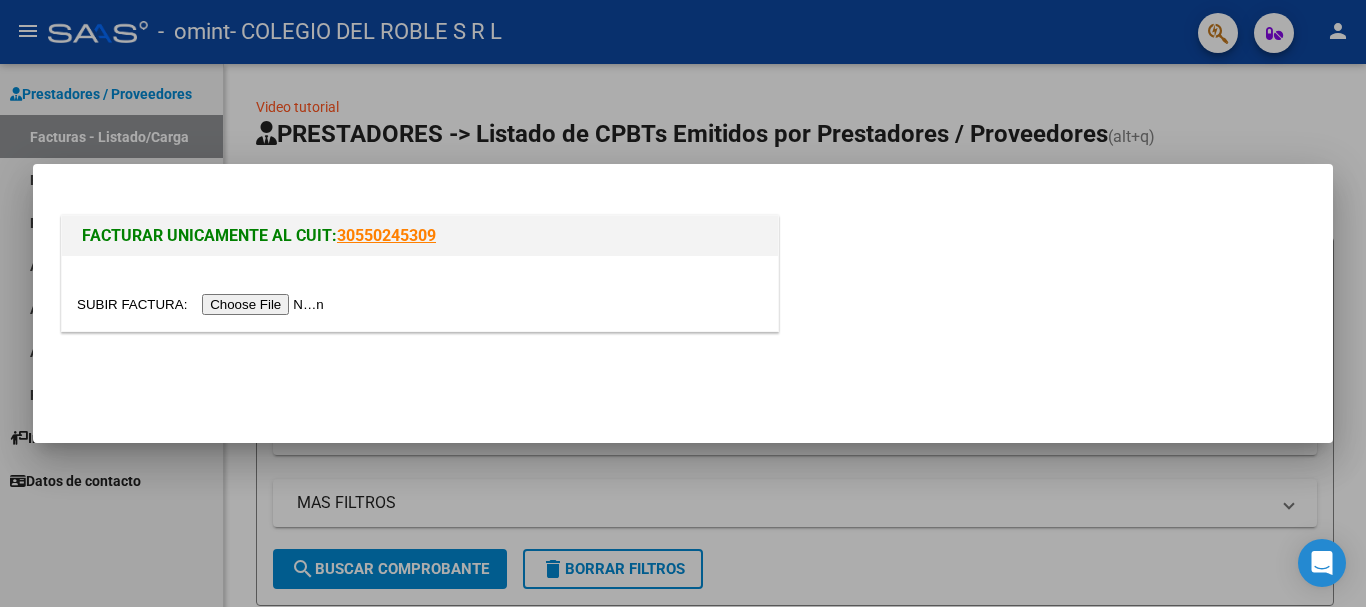 click at bounding box center [203, 304] 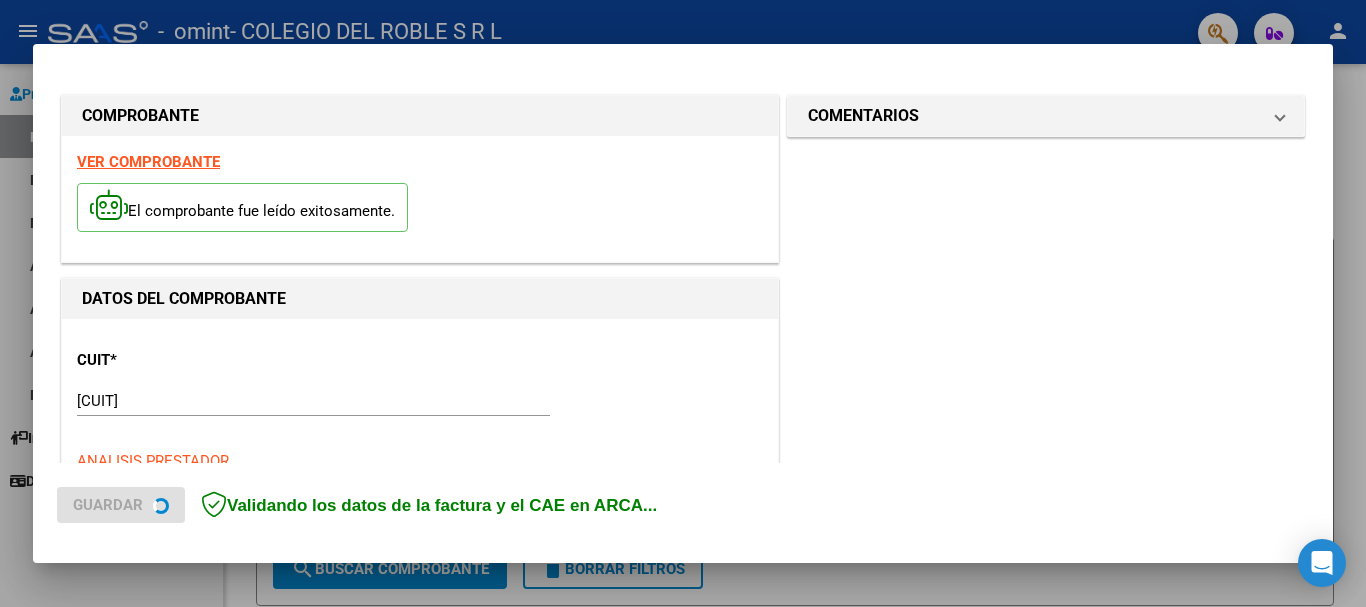 scroll, scrollTop: 300, scrollLeft: 0, axis: vertical 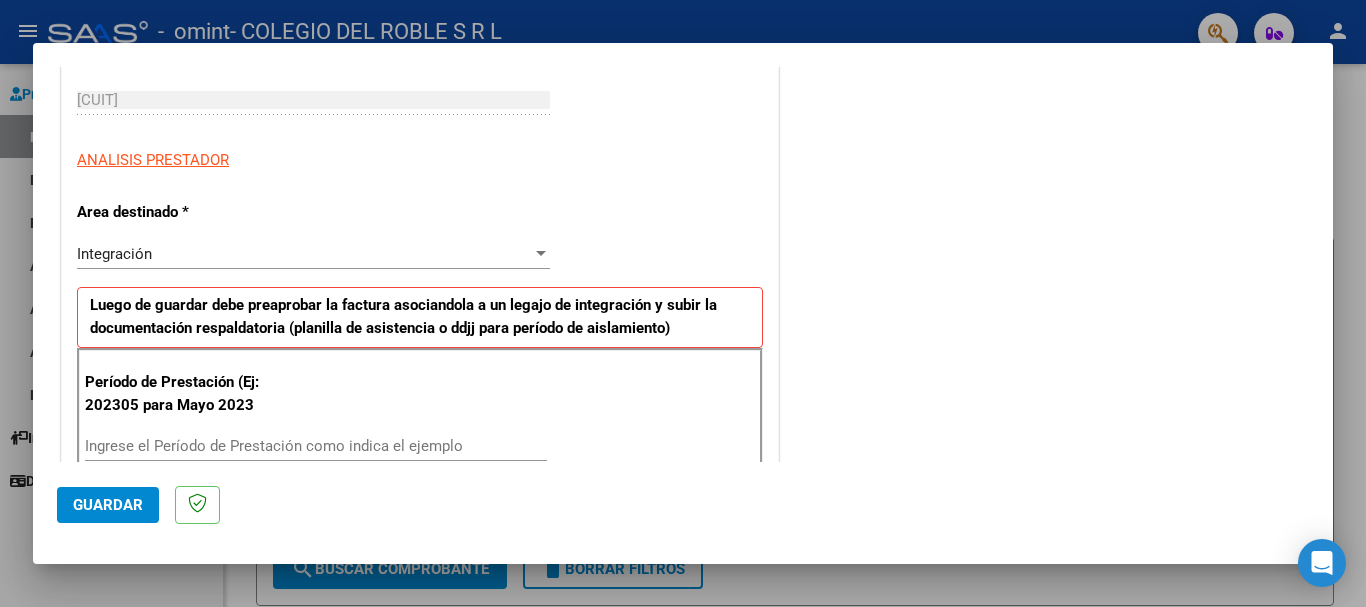 click on "Ingrese el Período de Prestación como indica el ejemplo" at bounding box center [316, 446] 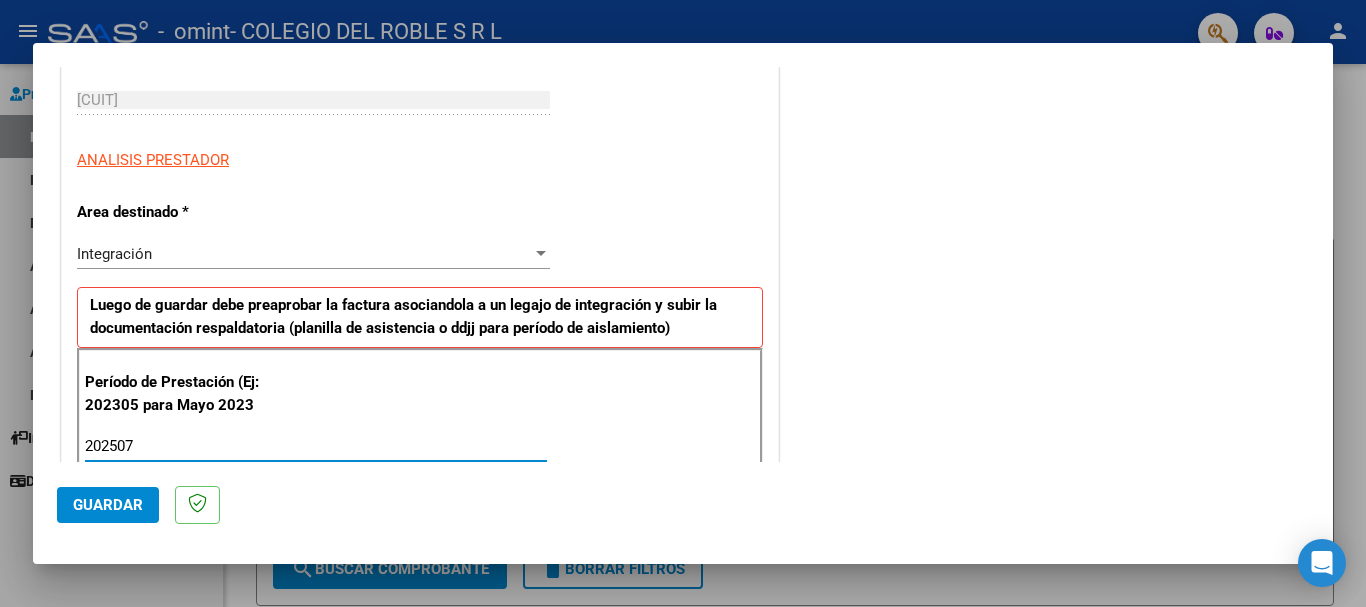 type on "202507" 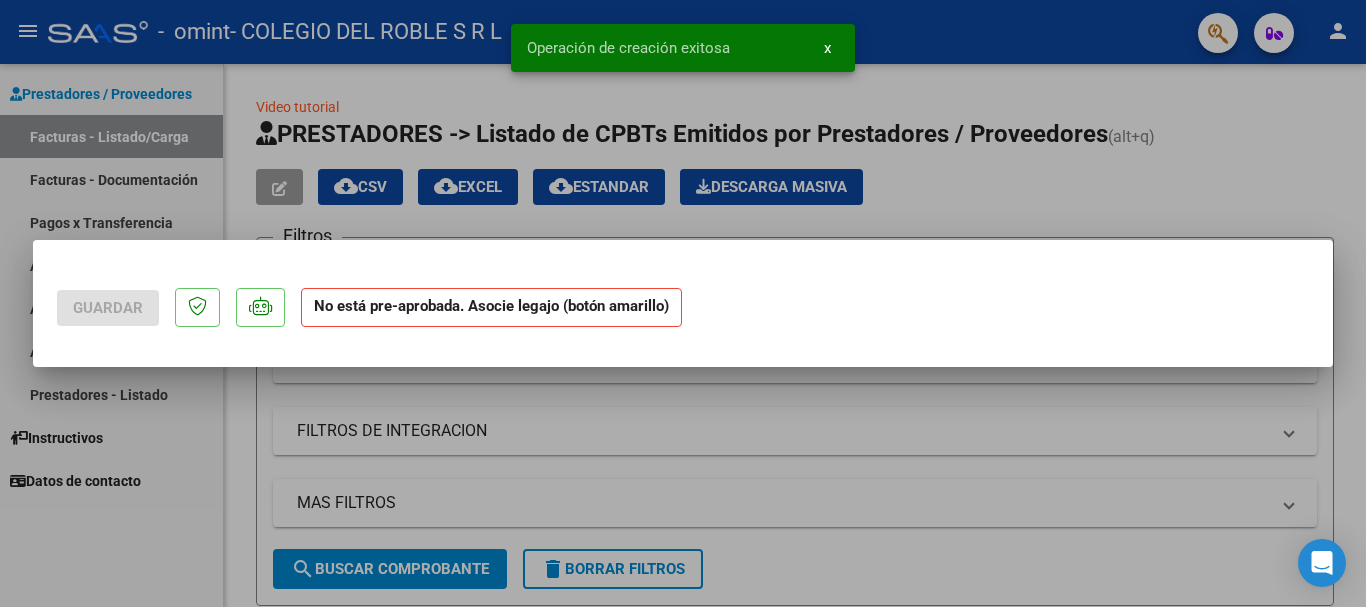 scroll, scrollTop: 0, scrollLeft: 0, axis: both 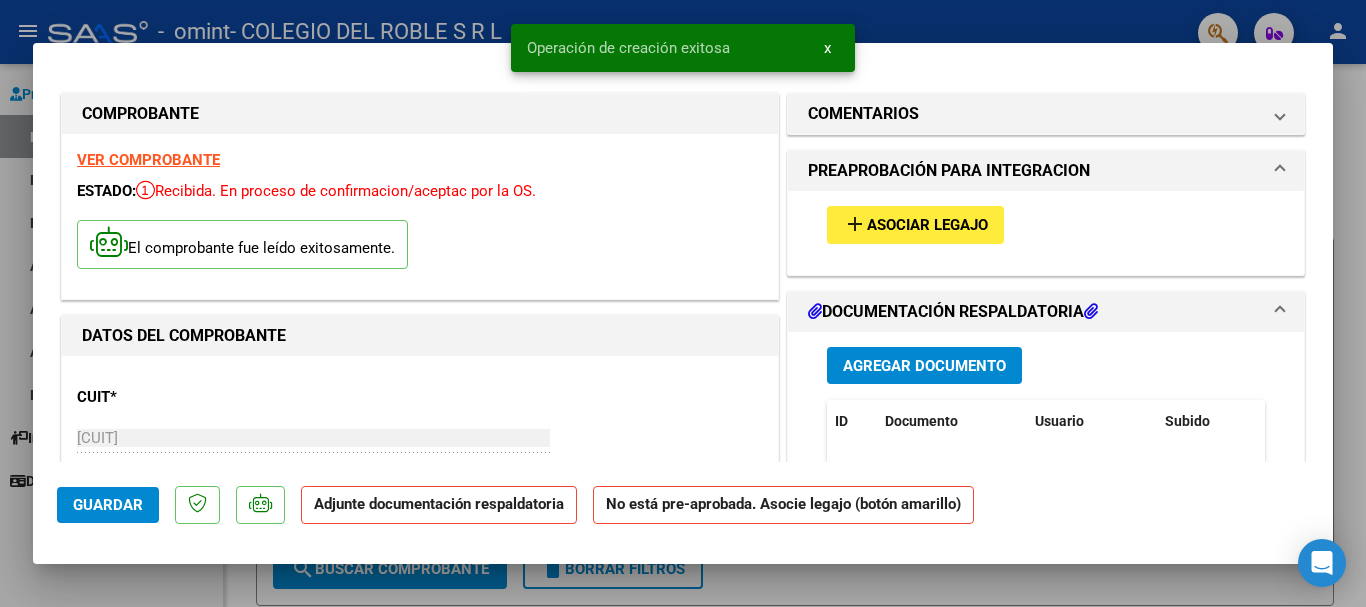 click on "add Asociar Legajo" at bounding box center (915, 224) 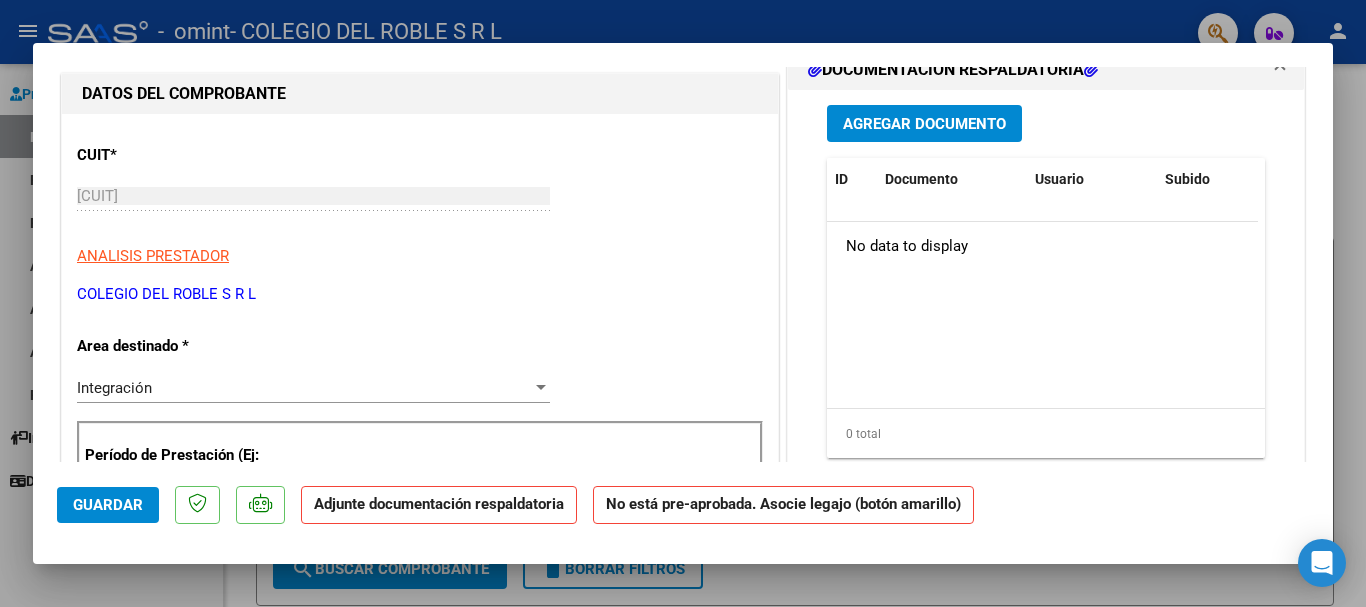 scroll, scrollTop: 0, scrollLeft: 0, axis: both 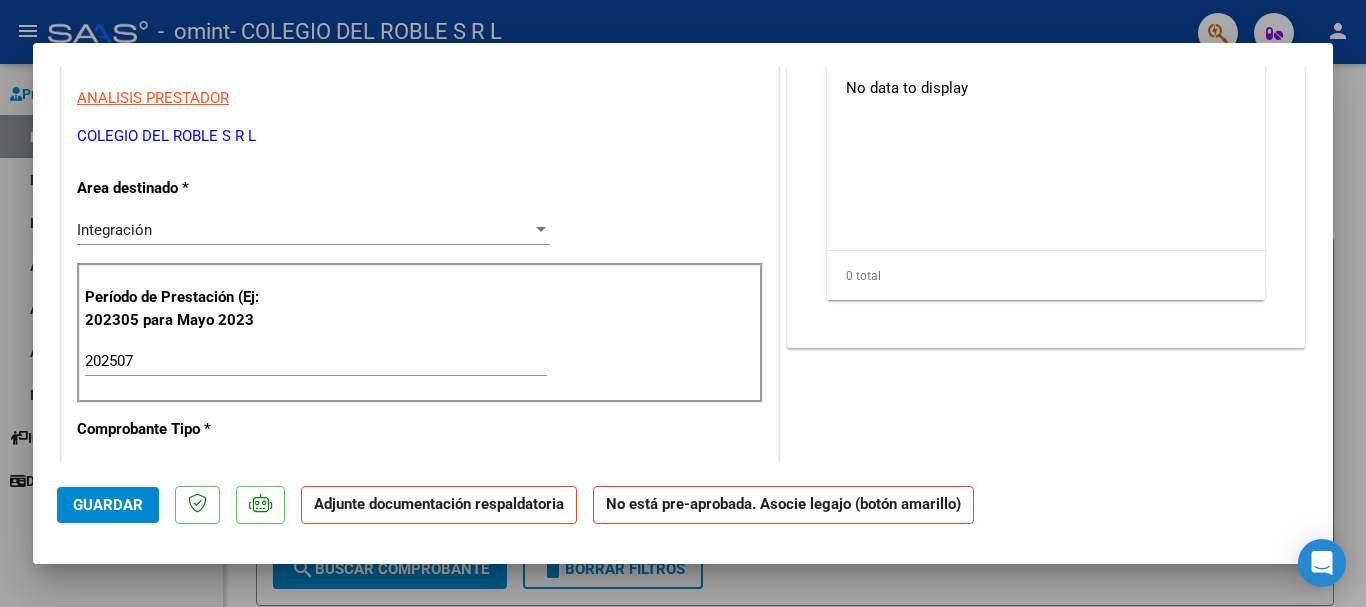 type 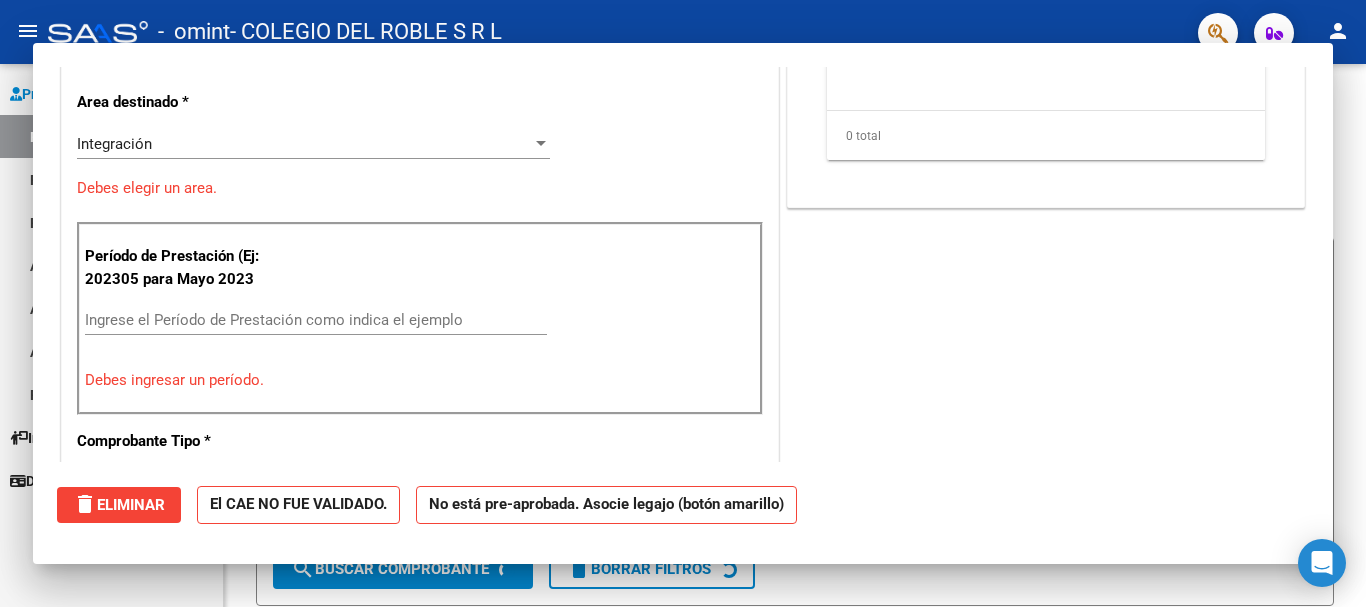 scroll, scrollTop: 339, scrollLeft: 0, axis: vertical 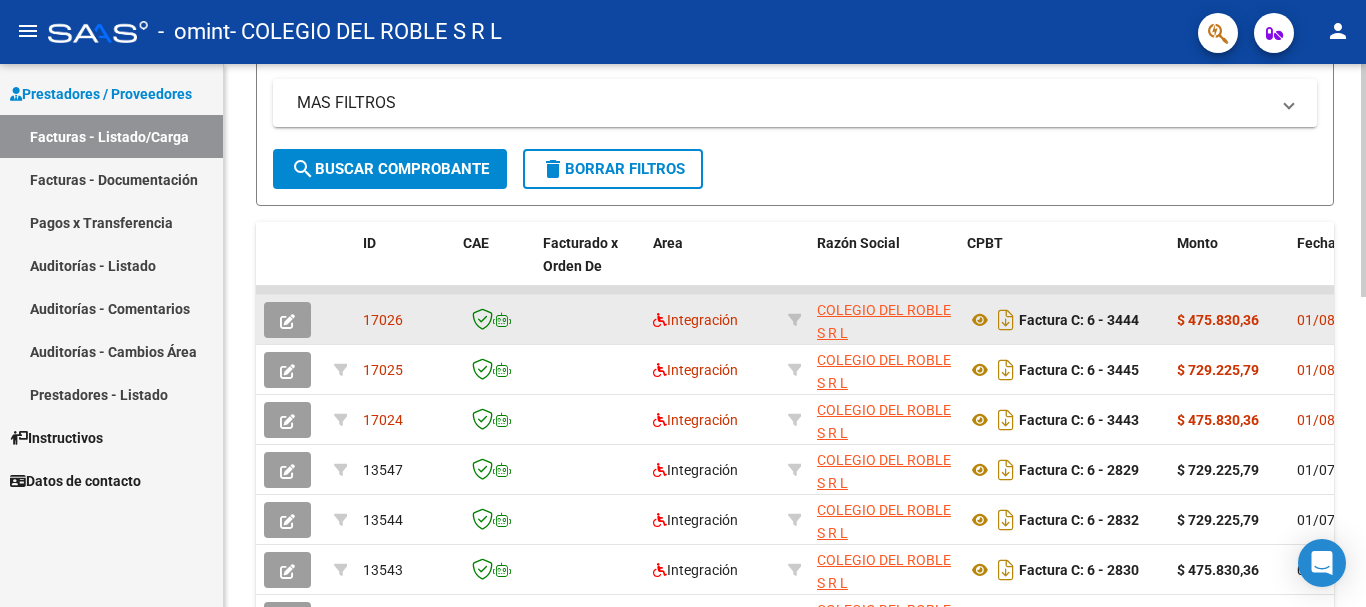 click 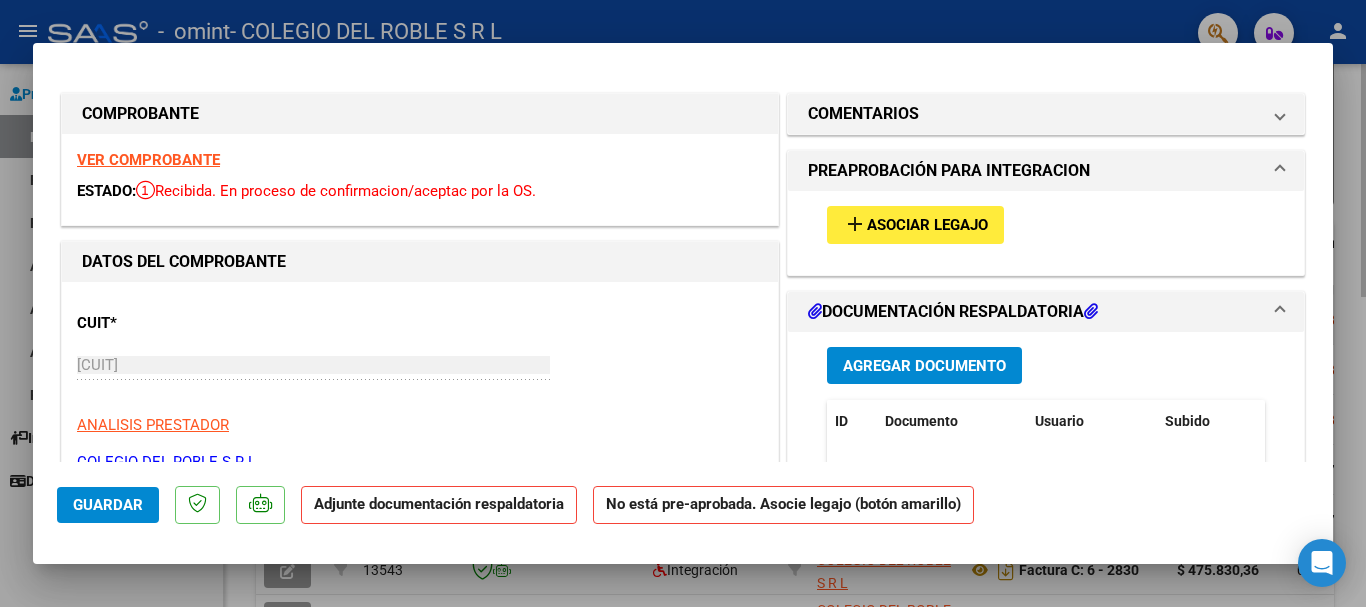 type 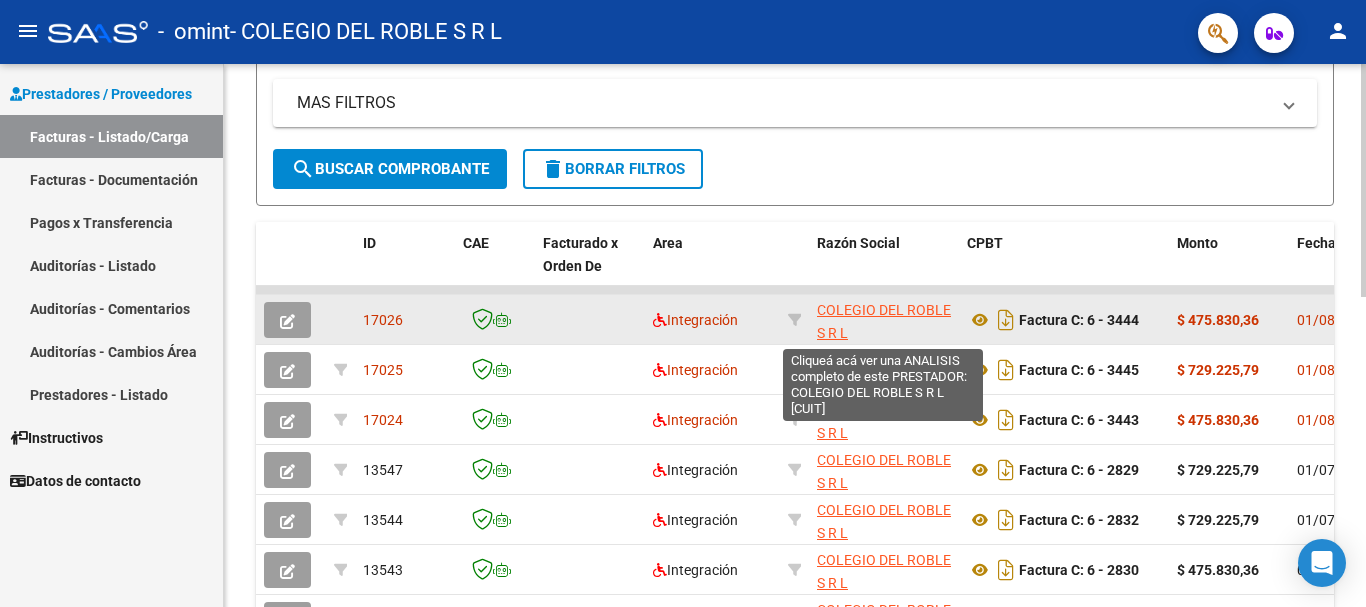 scroll, scrollTop: 26, scrollLeft: 0, axis: vertical 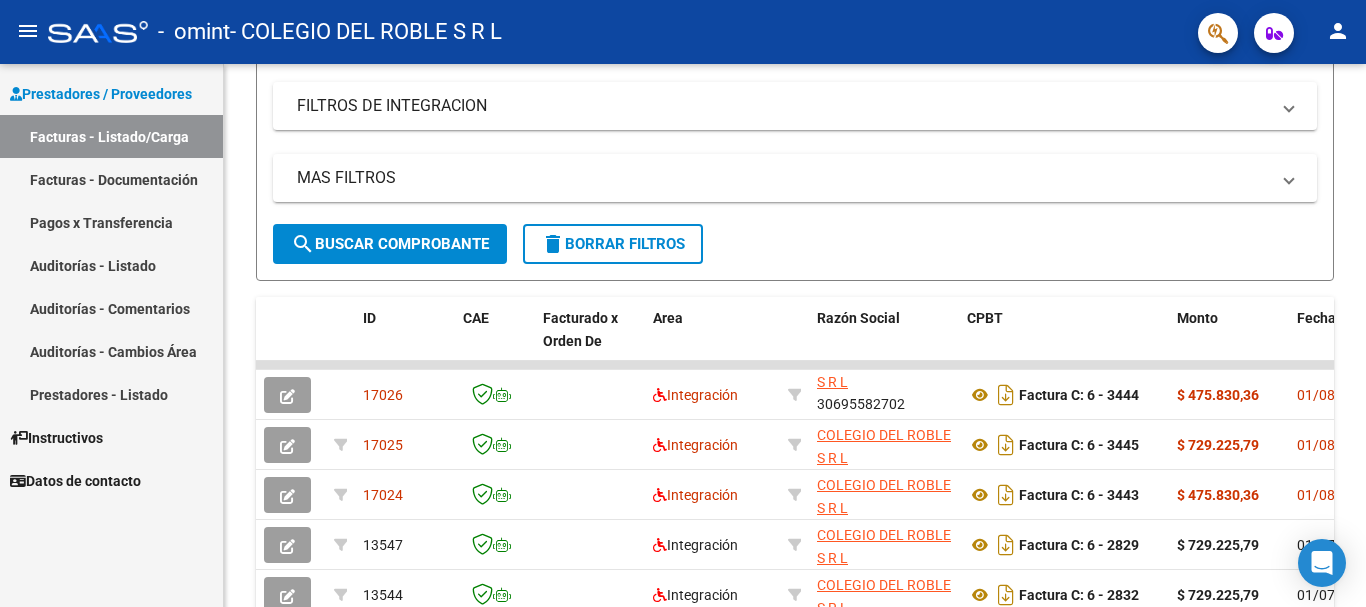click 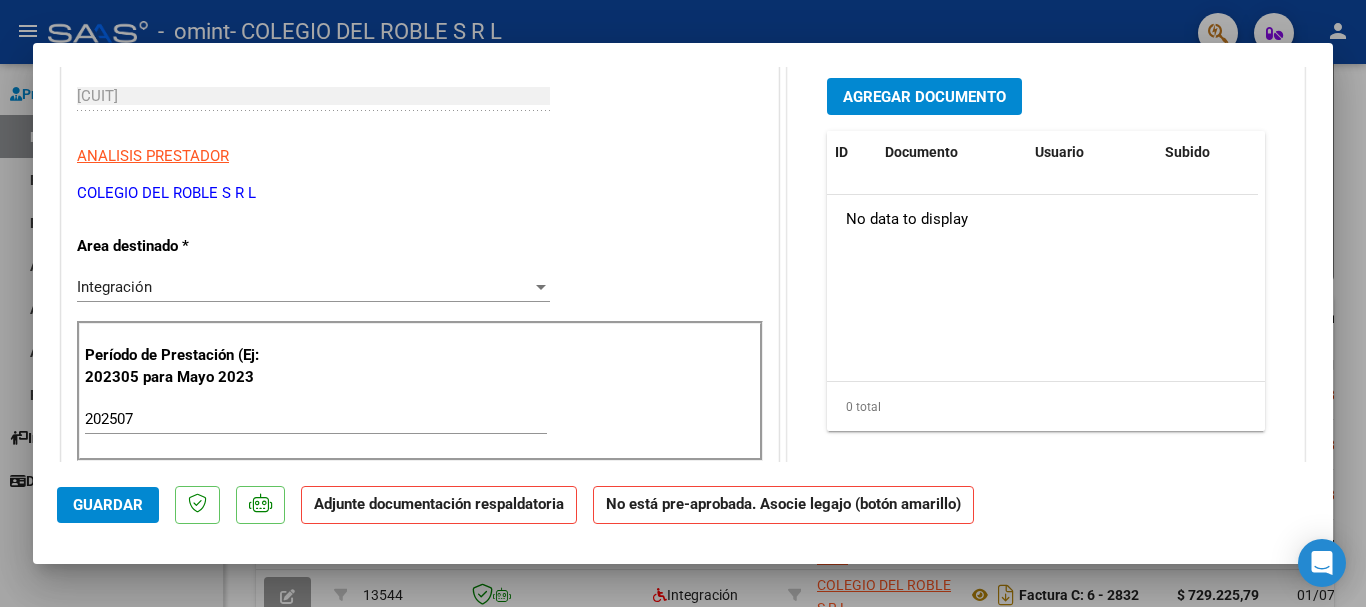 scroll, scrollTop: 0, scrollLeft: 0, axis: both 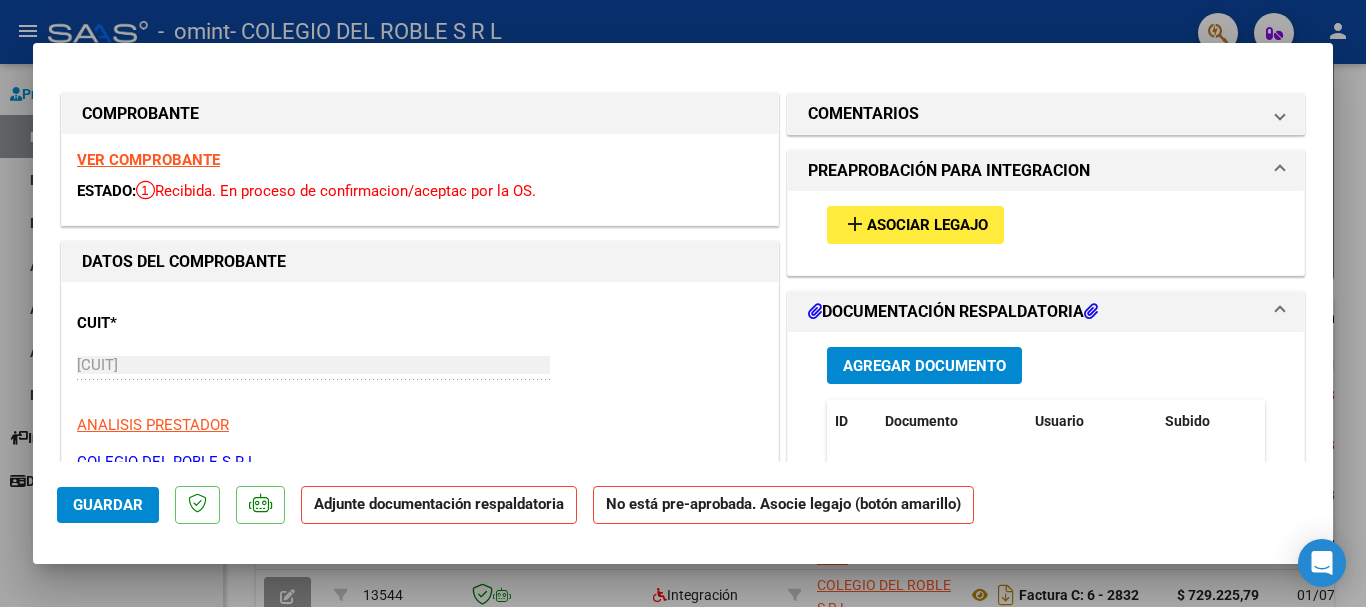 click on "VER COMPROBANTE       ESTADO:   Recibida. En proceso de confirmacion/aceptac por la OS." at bounding box center [420, 179] 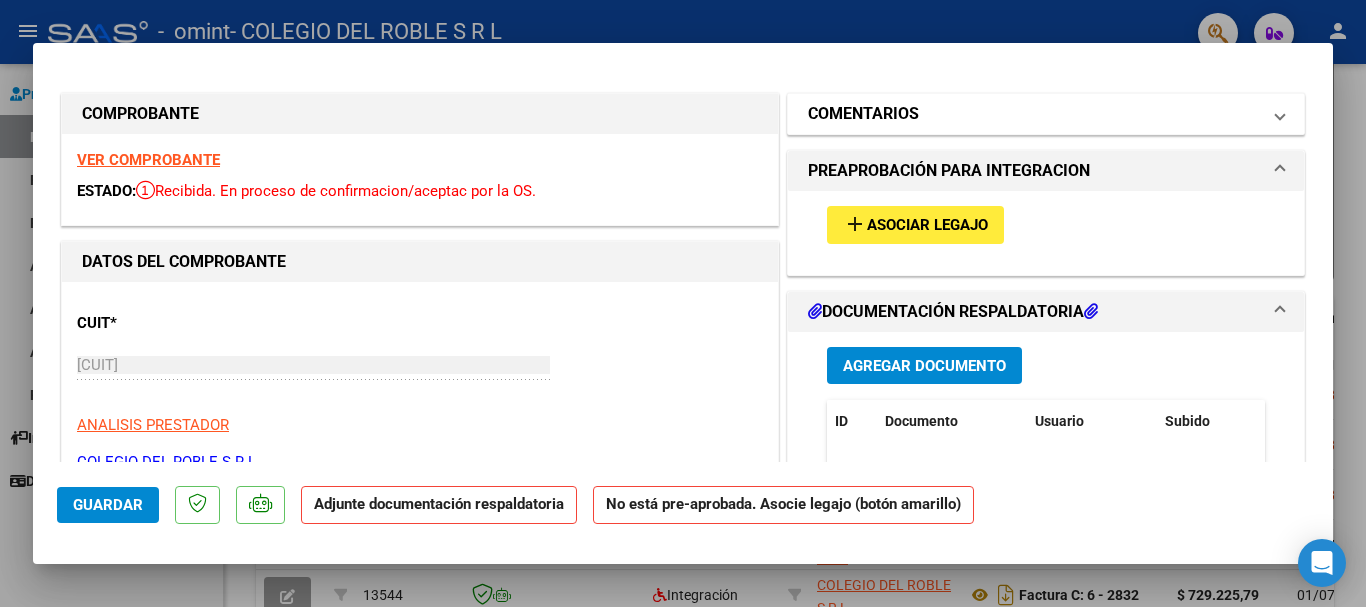 click on "COMENTARIOS" at bounding box center (1046, 114) 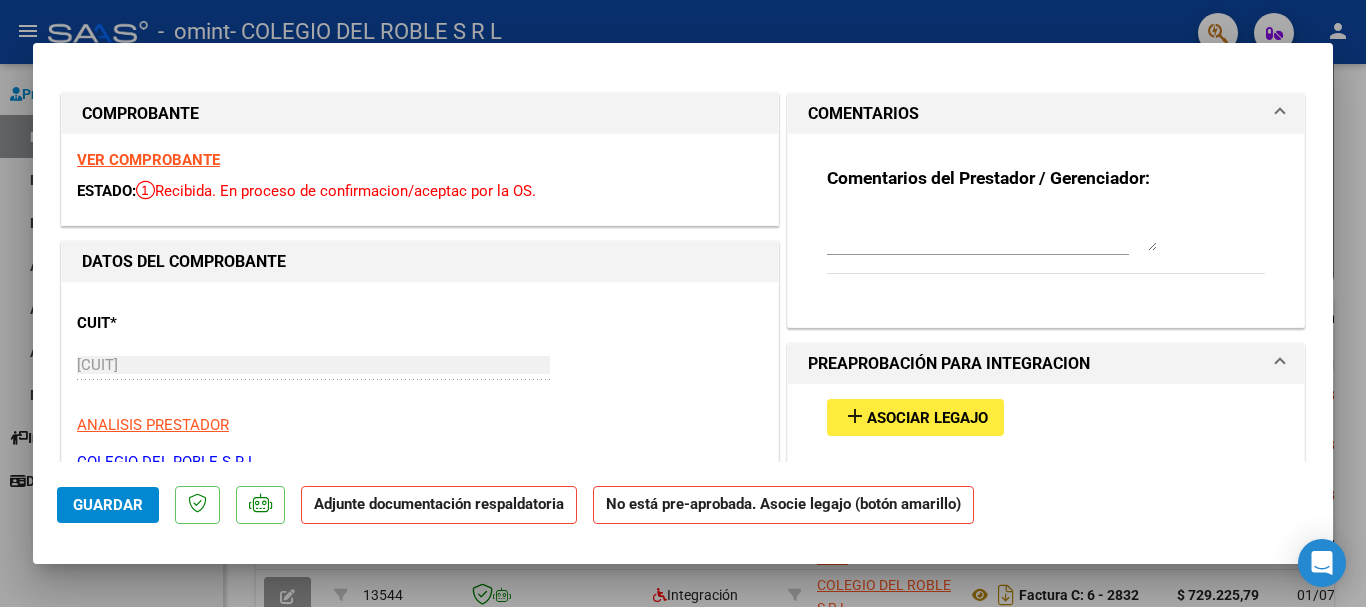 click on "COMENTARIOS" at bounding box center [1046, 114] 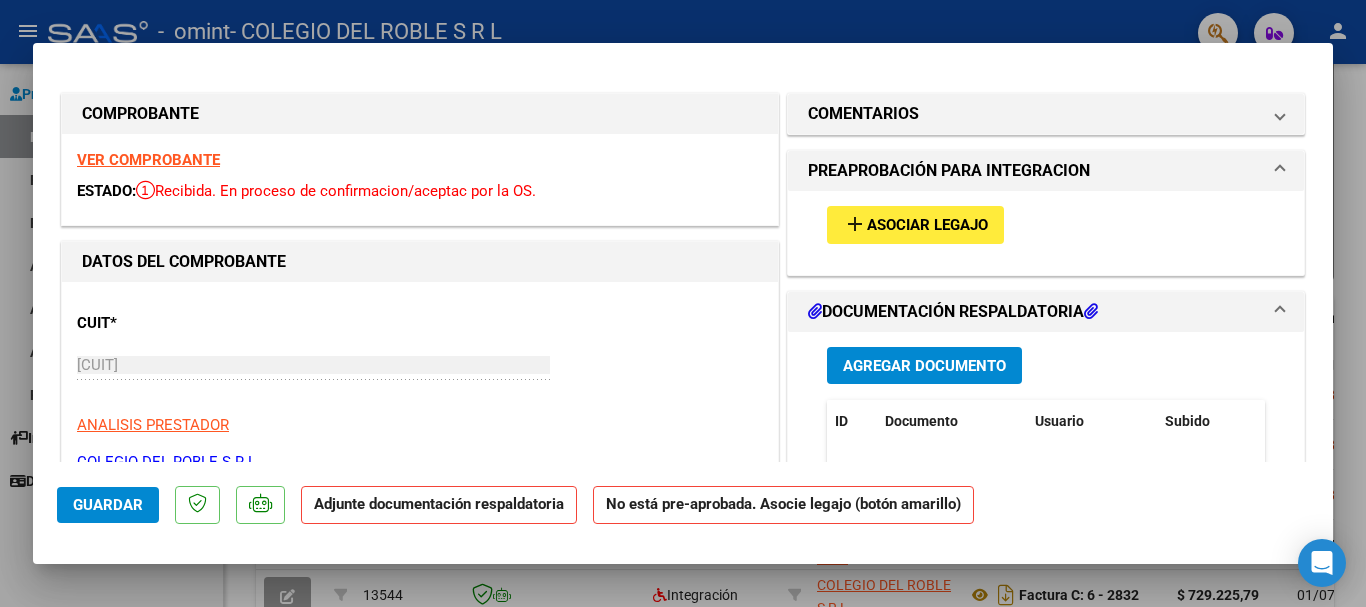 type 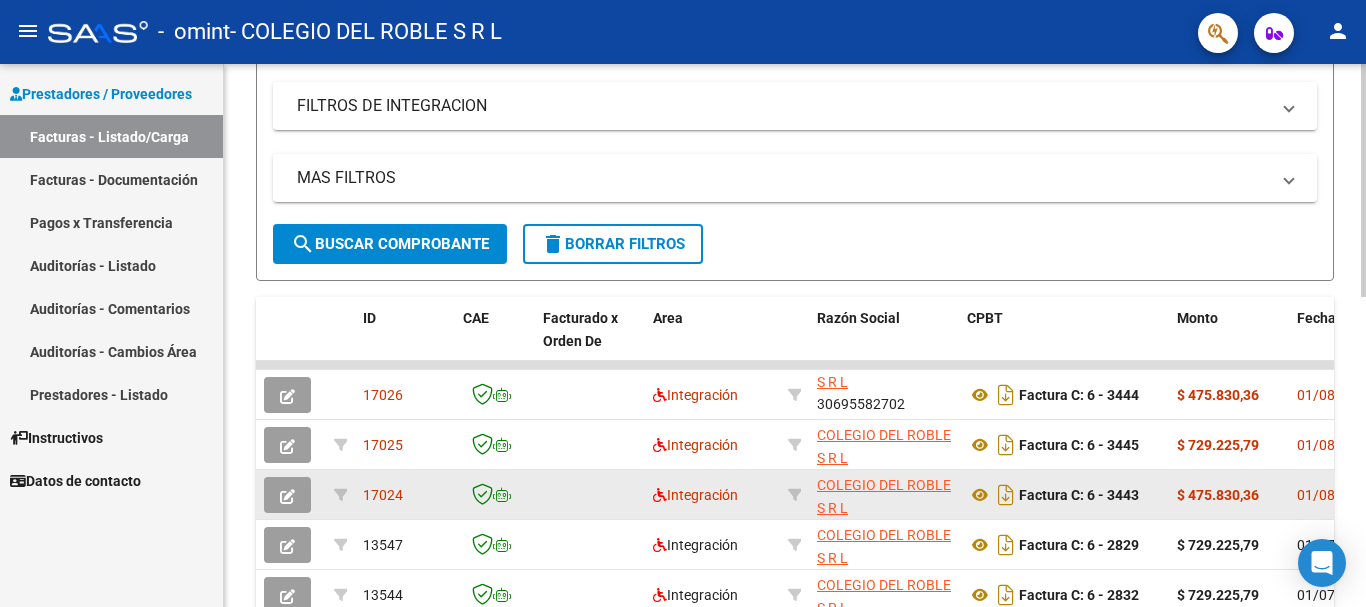 scroll, scrollTop: 725, scrollLeft: 0, axis: vertical 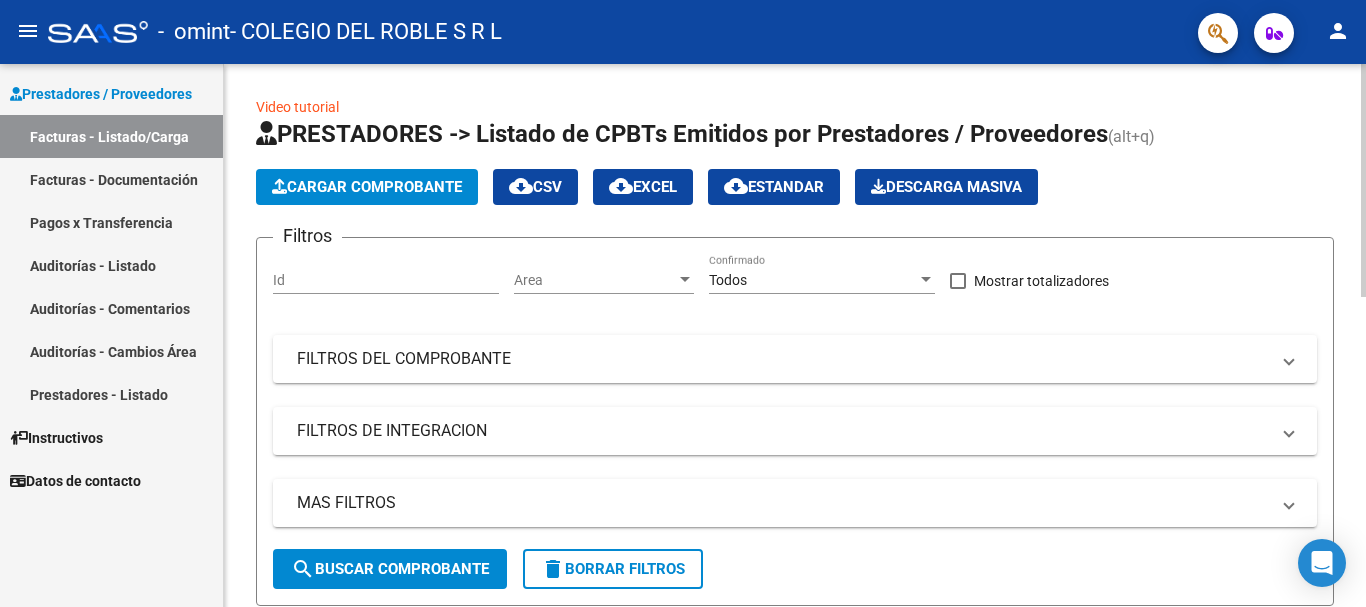 click on "Cargar Comprobante" 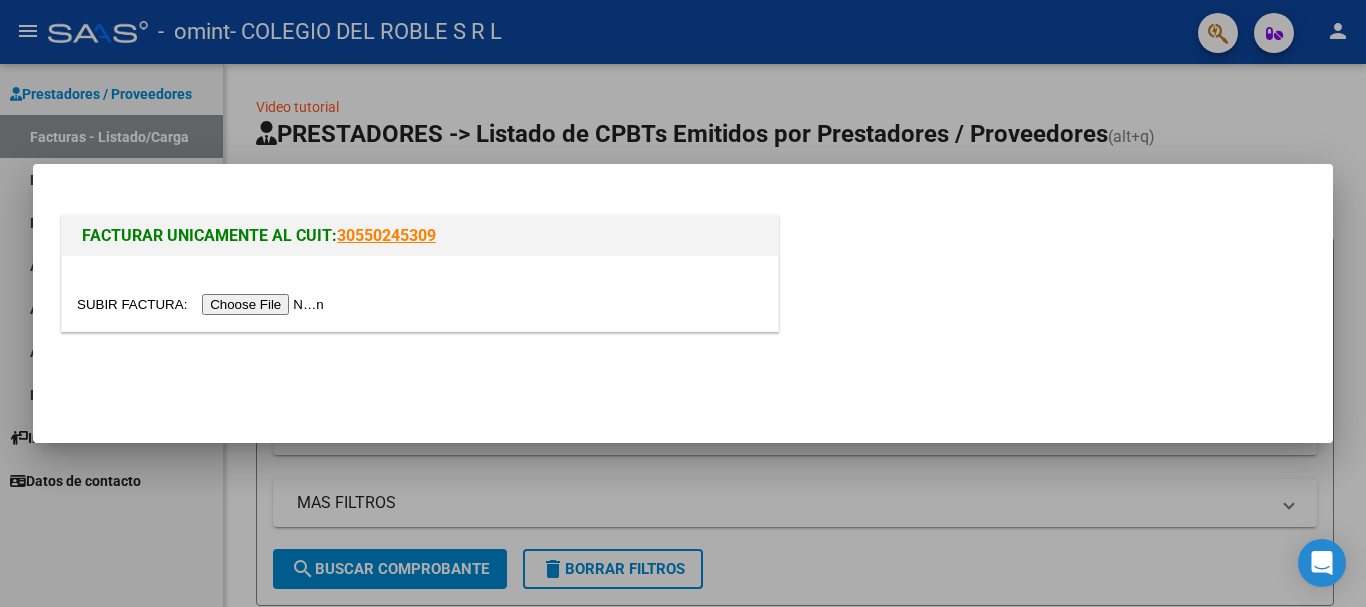 click at bounding box center [203, 304] 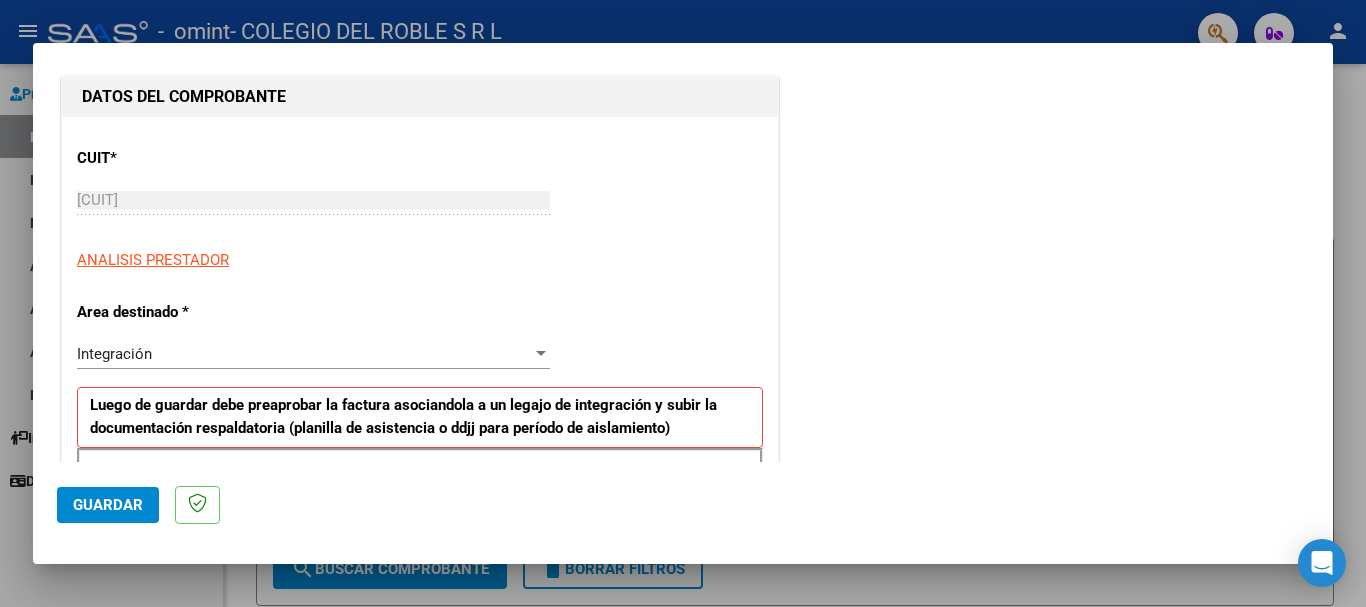 scroll, scrollTop: 400, scrollLeft: 0, axis: vertical 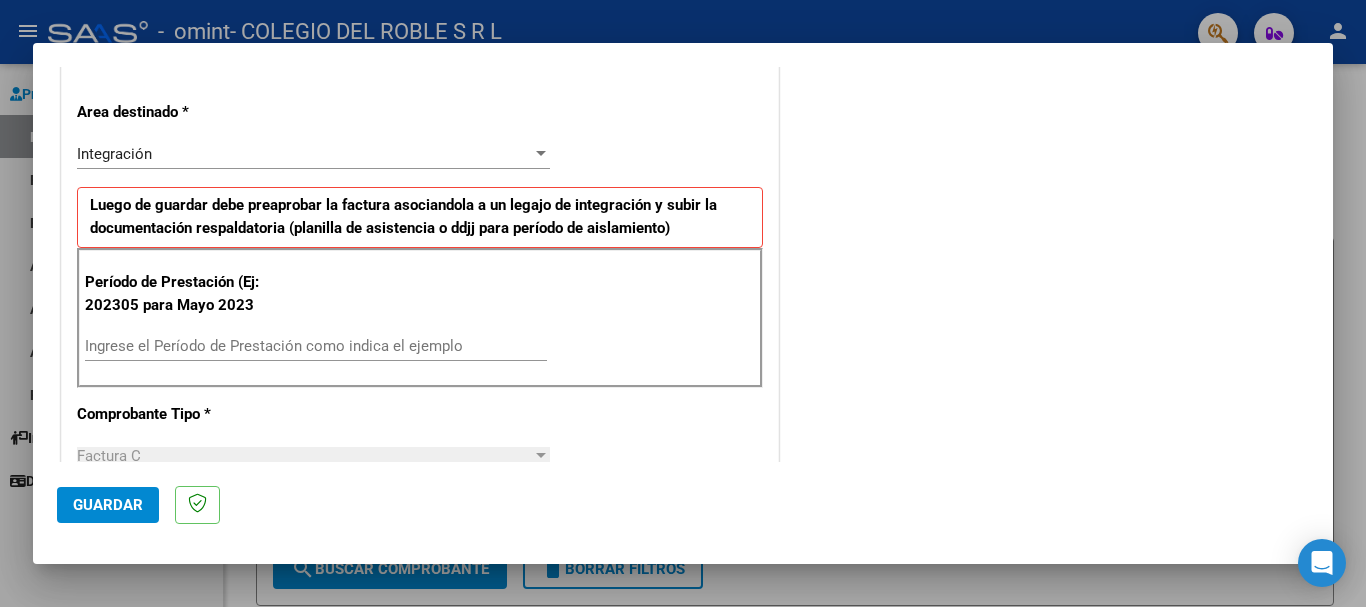 click on "Ingrese el Período de Prestación como indica el ejemplo" at bounding box center (316, 346) 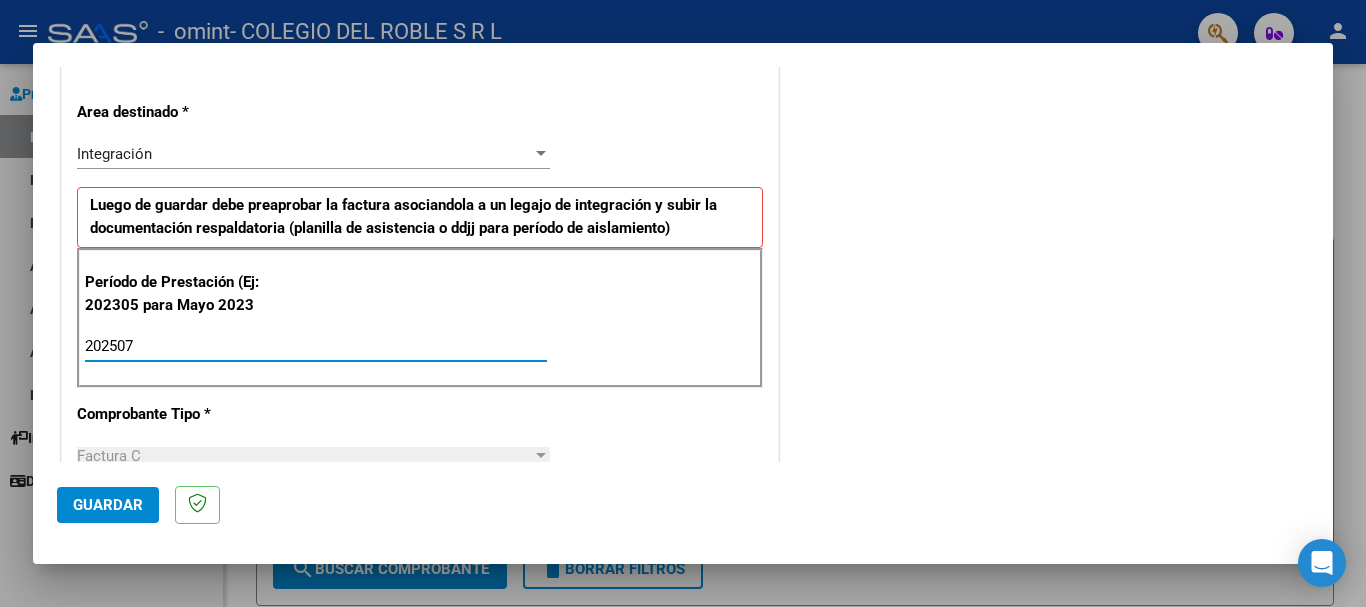 type on "202507" 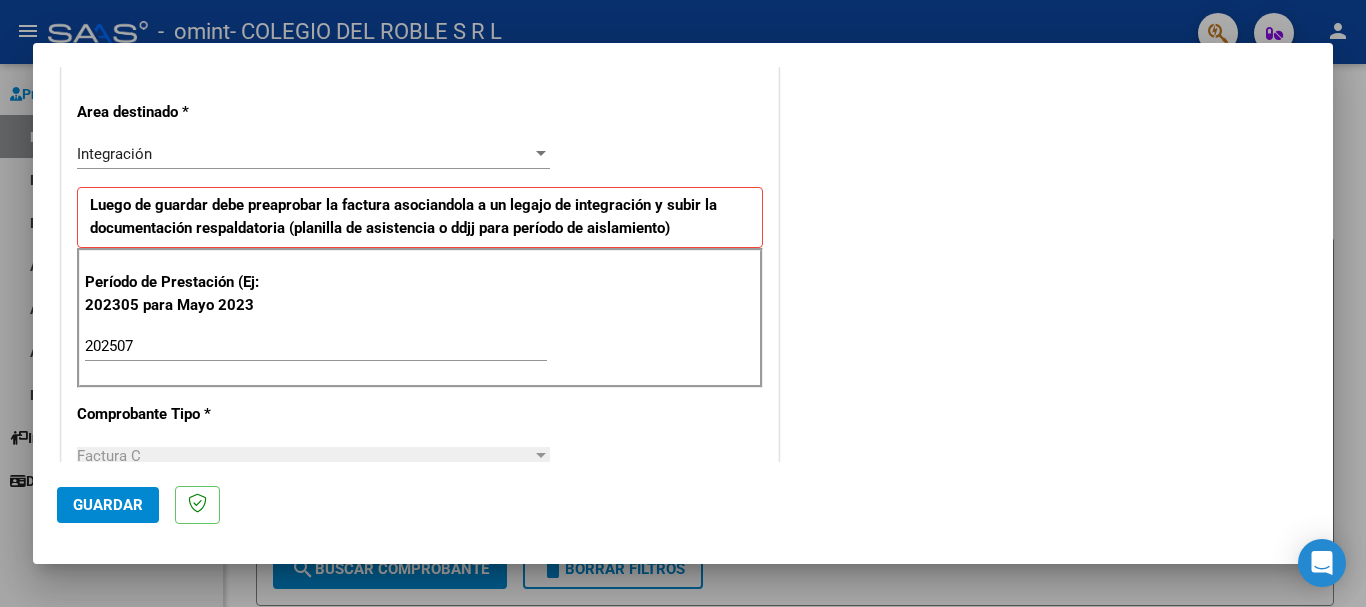 scroll, scrollTop: 700, scrollLeft: 0, axis: vertical 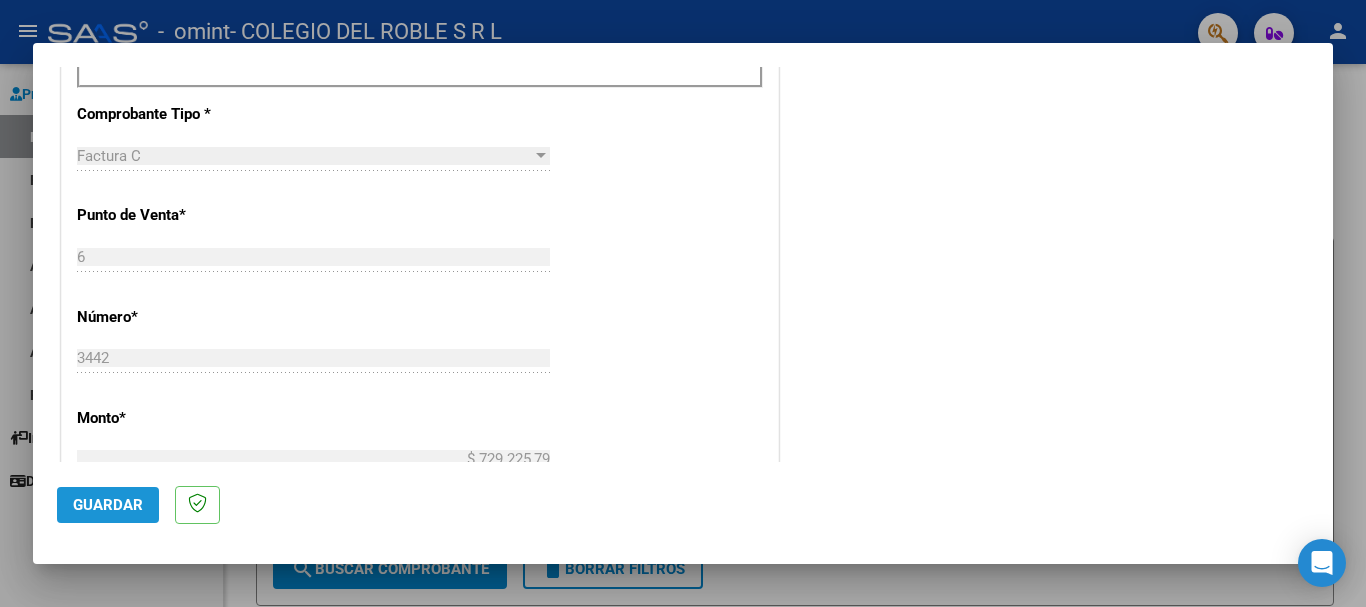 click on "Guardar" 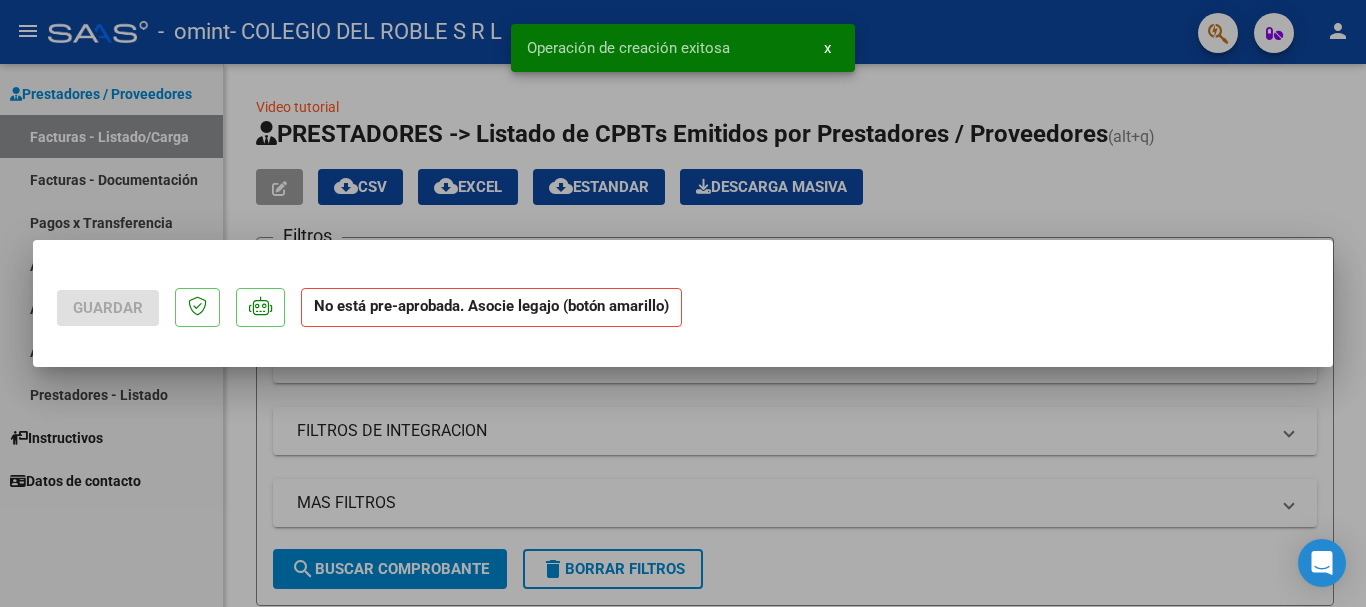 scroll, scrollTop: 0, scrollLeft: 0, axis: both 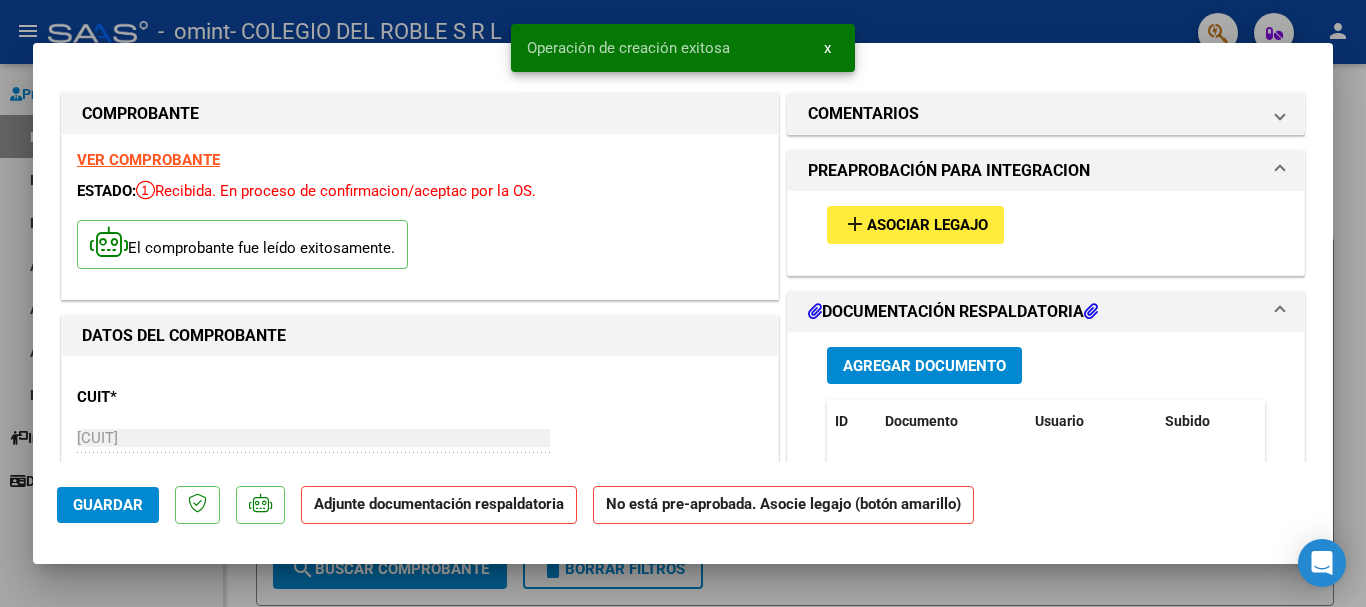 click on "add Asociar Legajo" at bounding box center [915, 224] 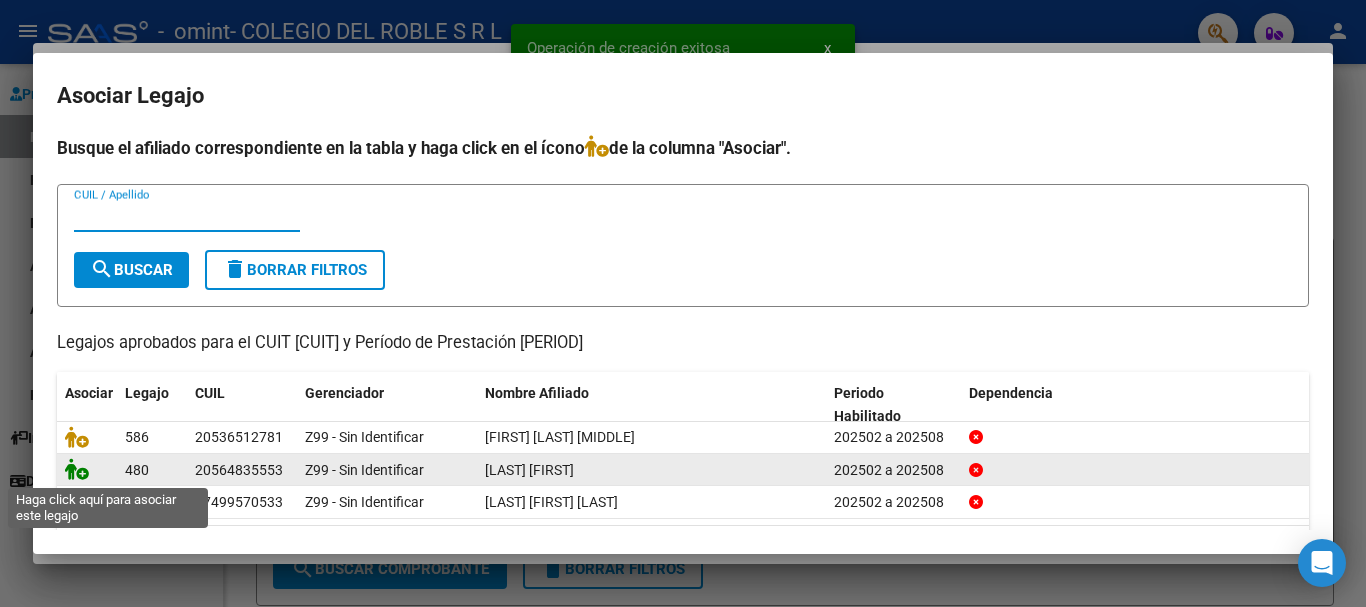 click 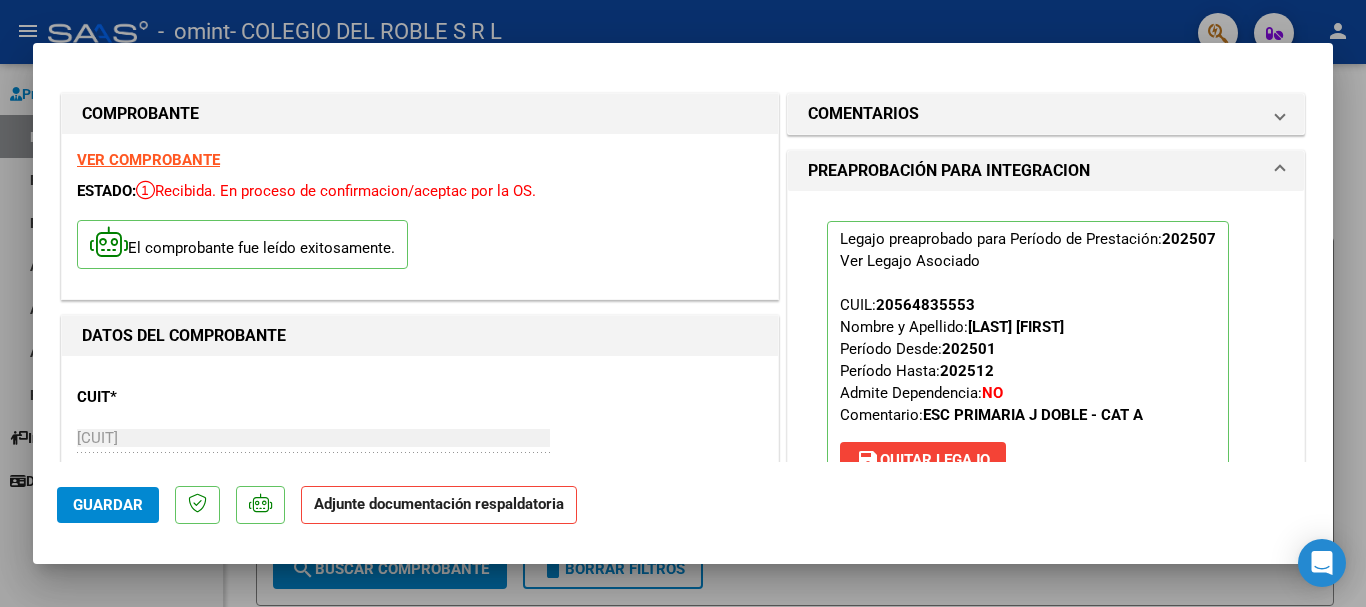 scroll, scrollTop: 400, scrollLeft: 0, axis: vertical 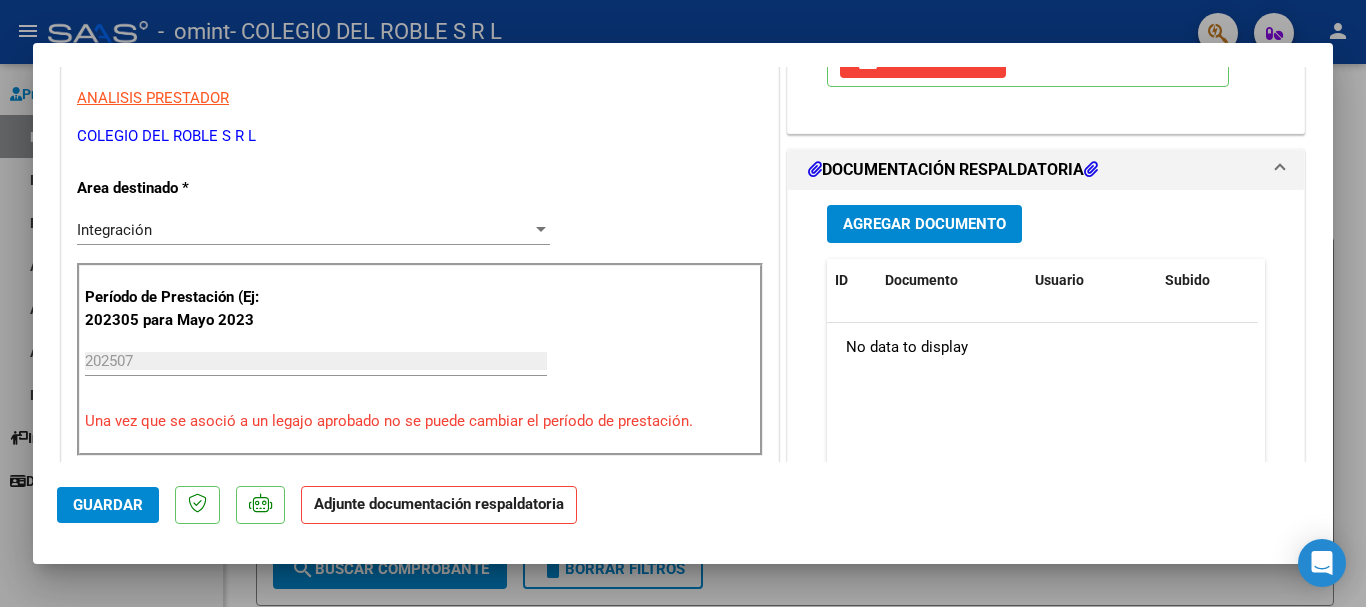 click on "Agregar Documento" at bounding box center (924, 225) 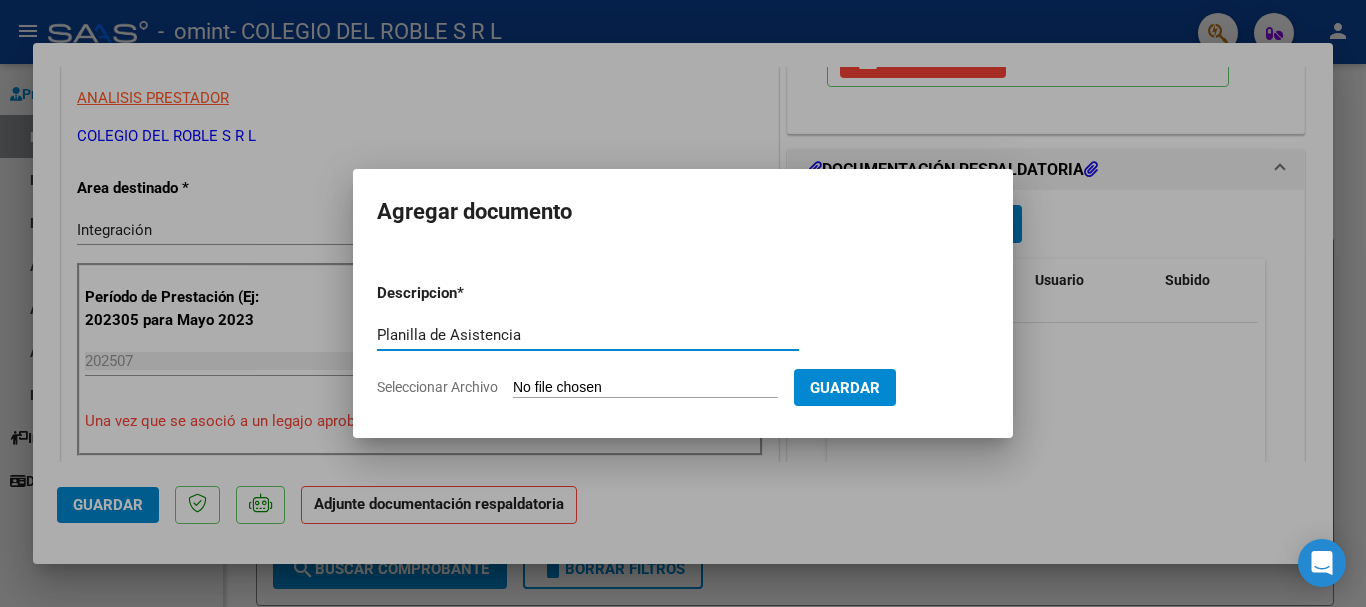 type on "Planilla de Asistencia" 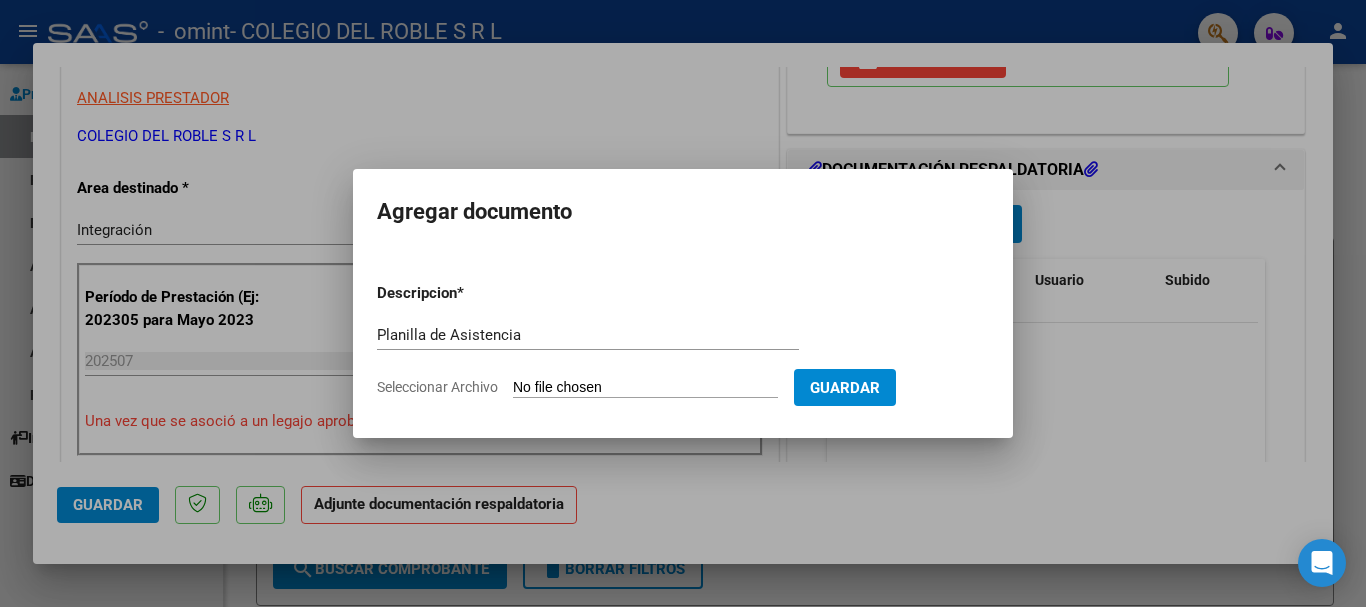 type on "C:\fakepath\[LAST] [FIRST].pdf" 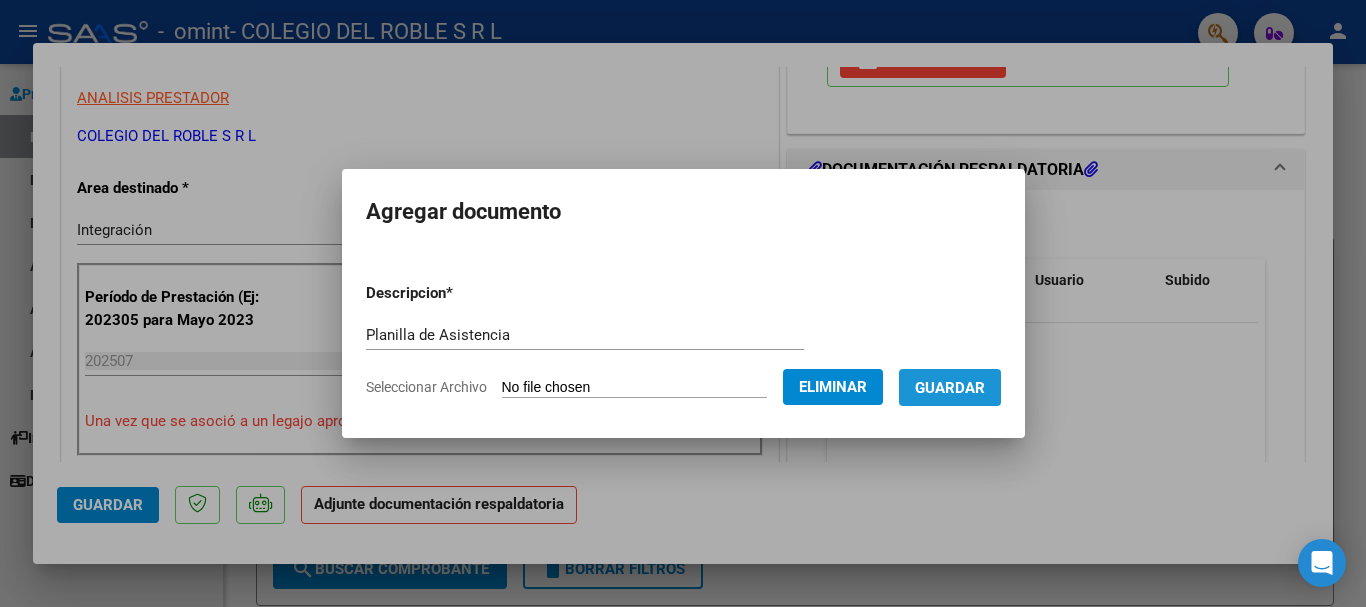click on "Guardar" at bounding box center [950, 388] 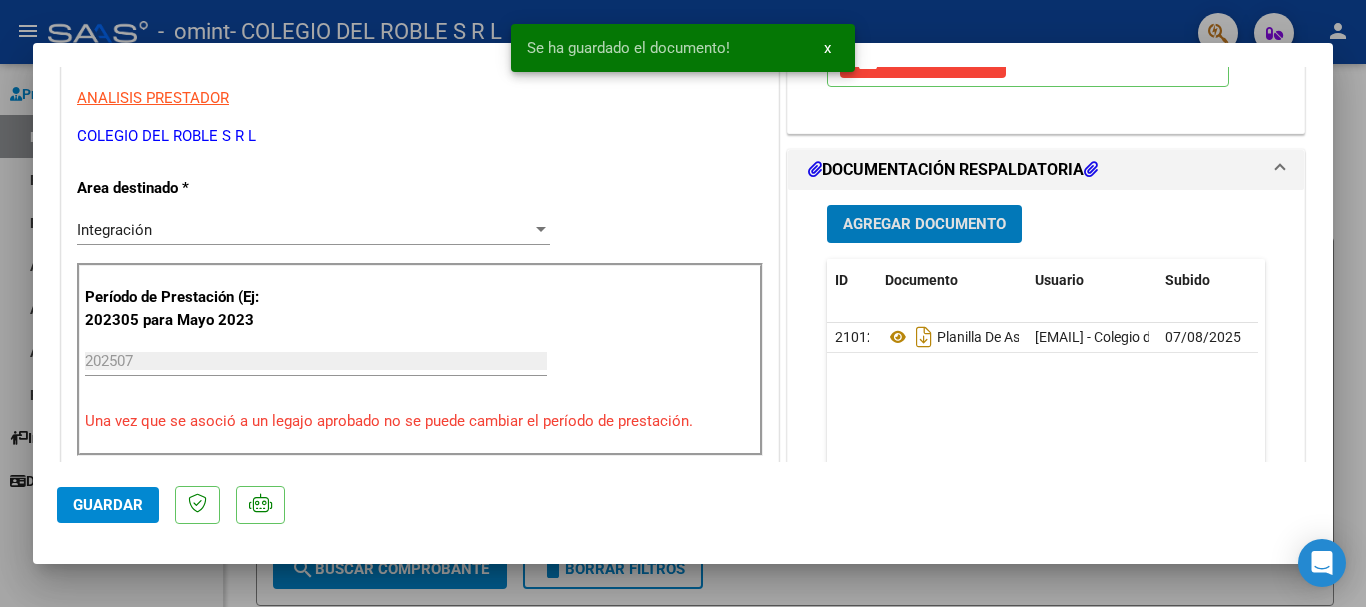 scroll, scrollTop: 800, scrollLeft: 0, axis: vertical 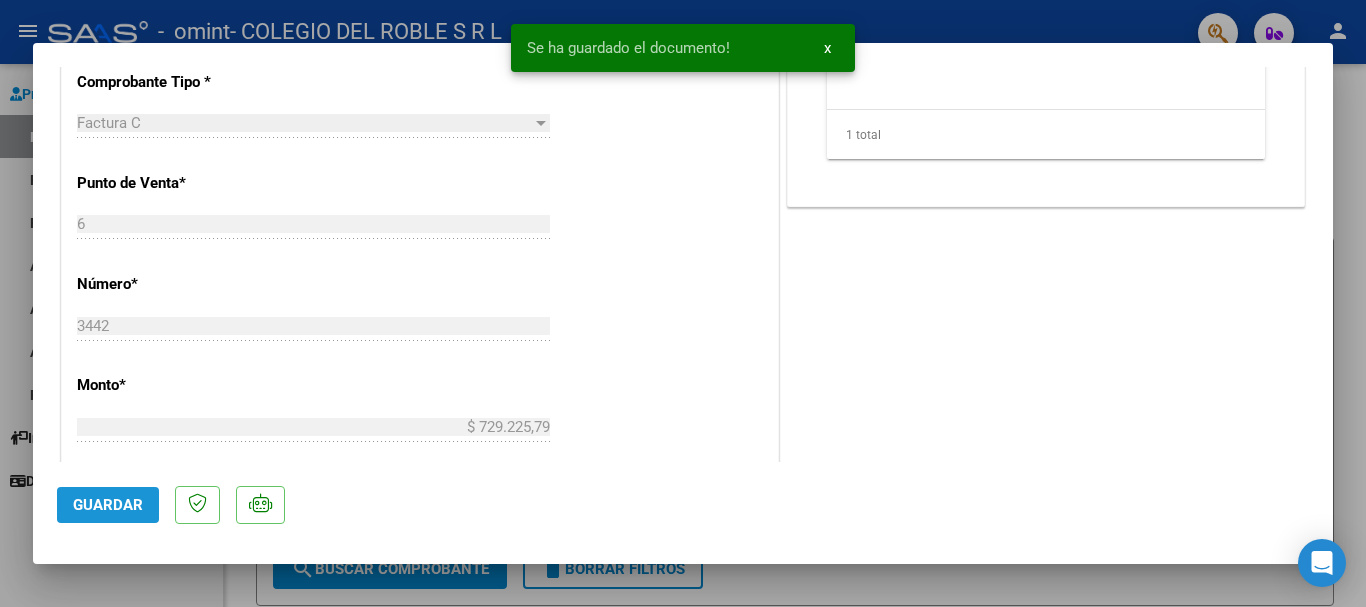 click on "Guardar" 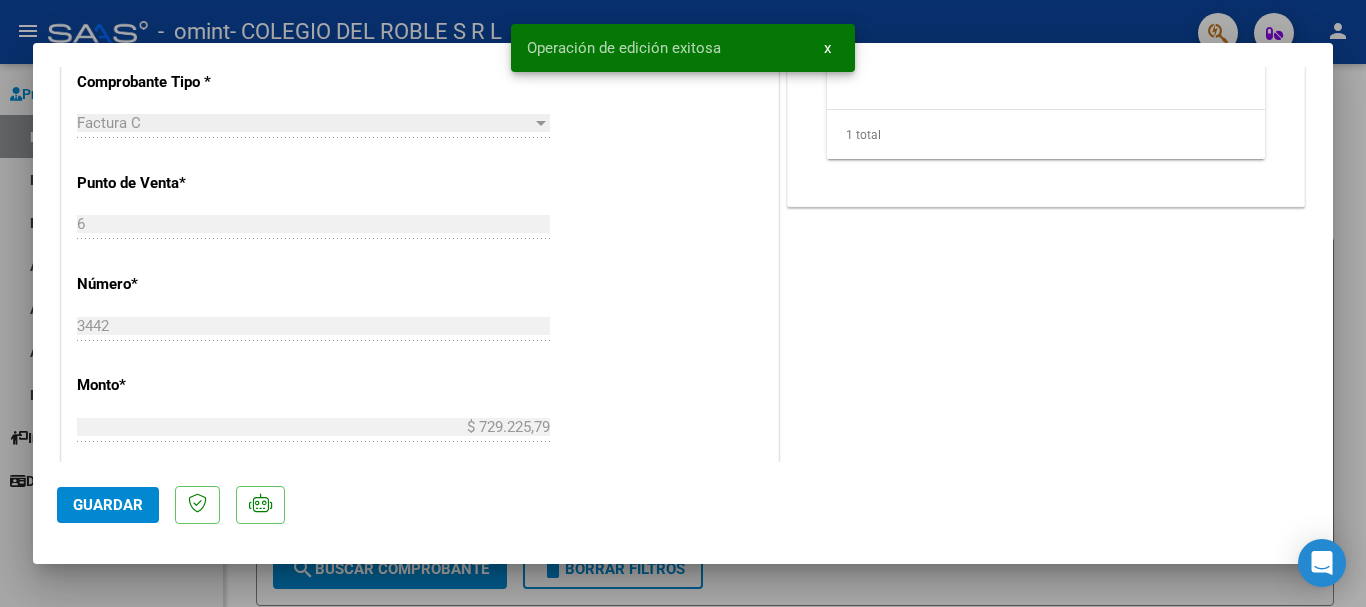 click on "Guardar" 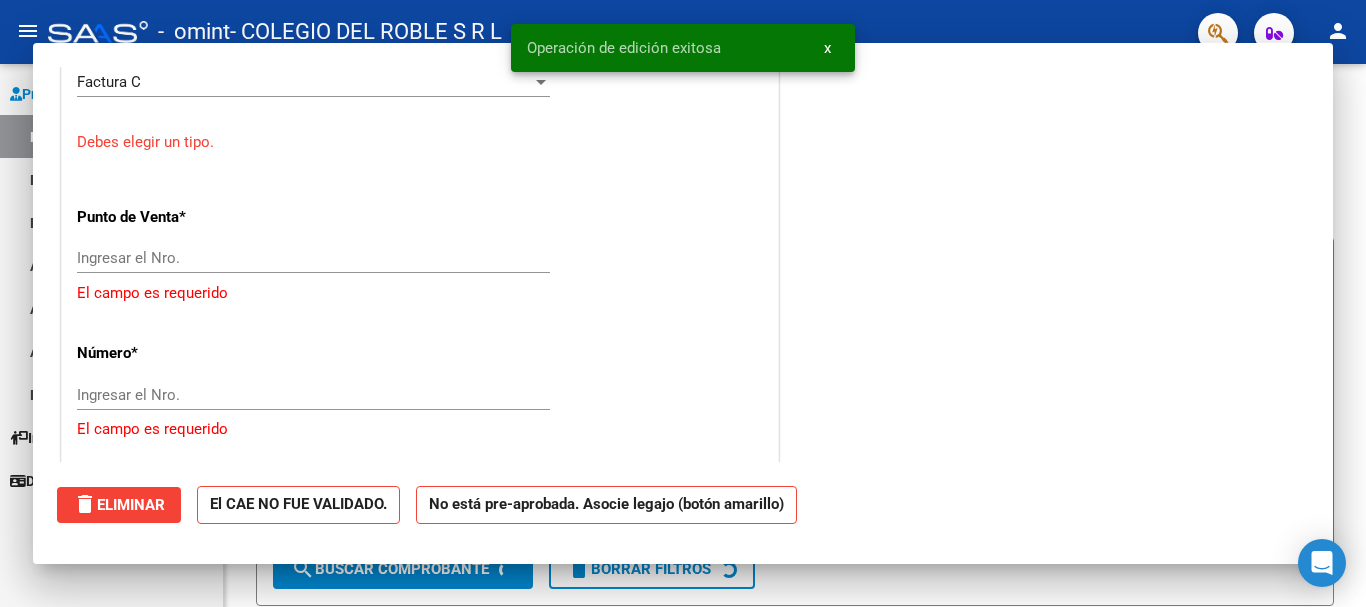 scroll, scrollTop: 759, scrollLeft: 0, axis: vertical 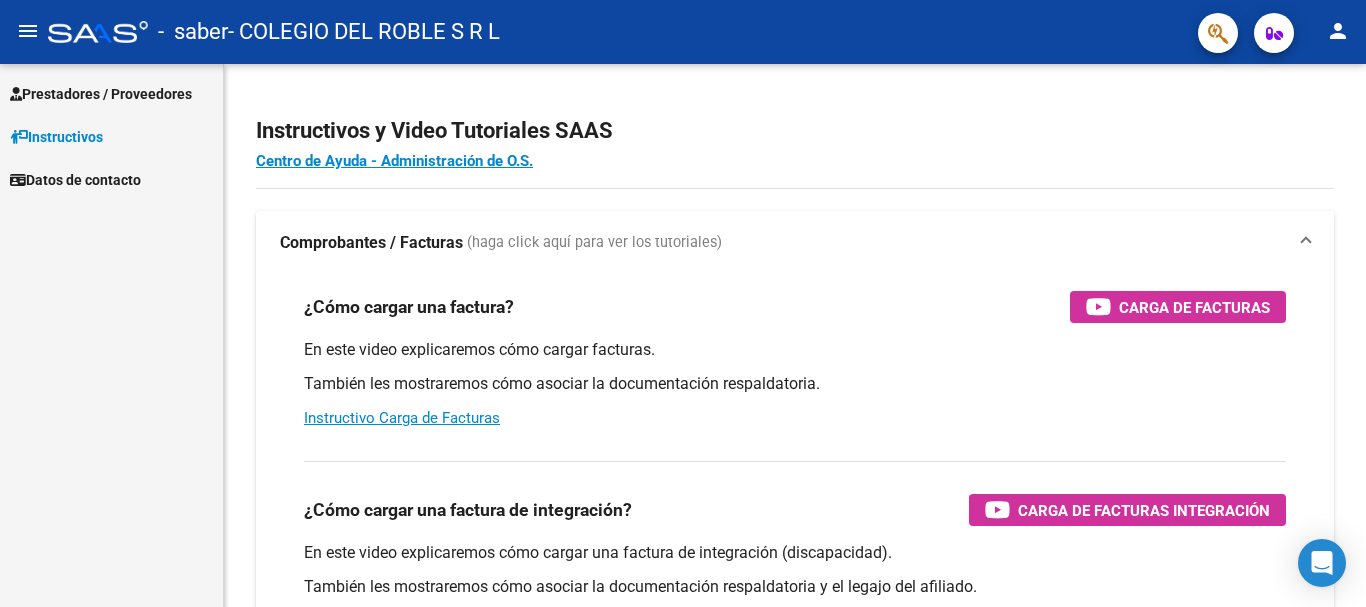 click on "Instructivos" at bounding box center [56, 137] 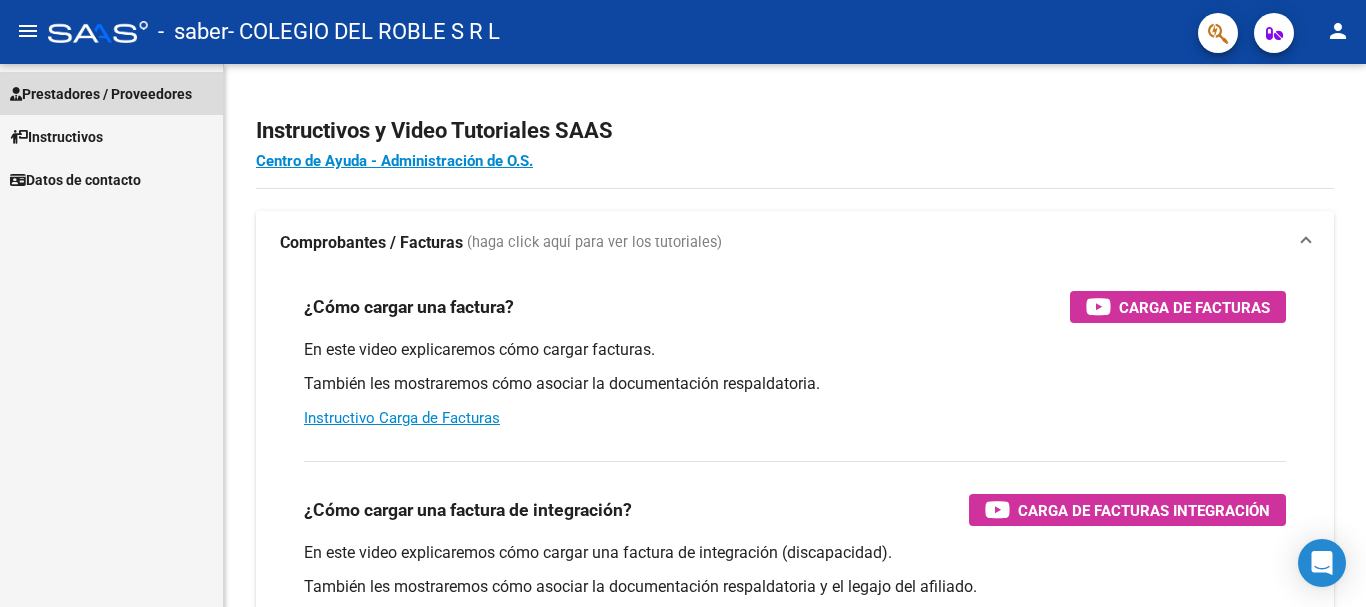 click on "Prestadores / Proveedores" at bounding box center (101, 94) 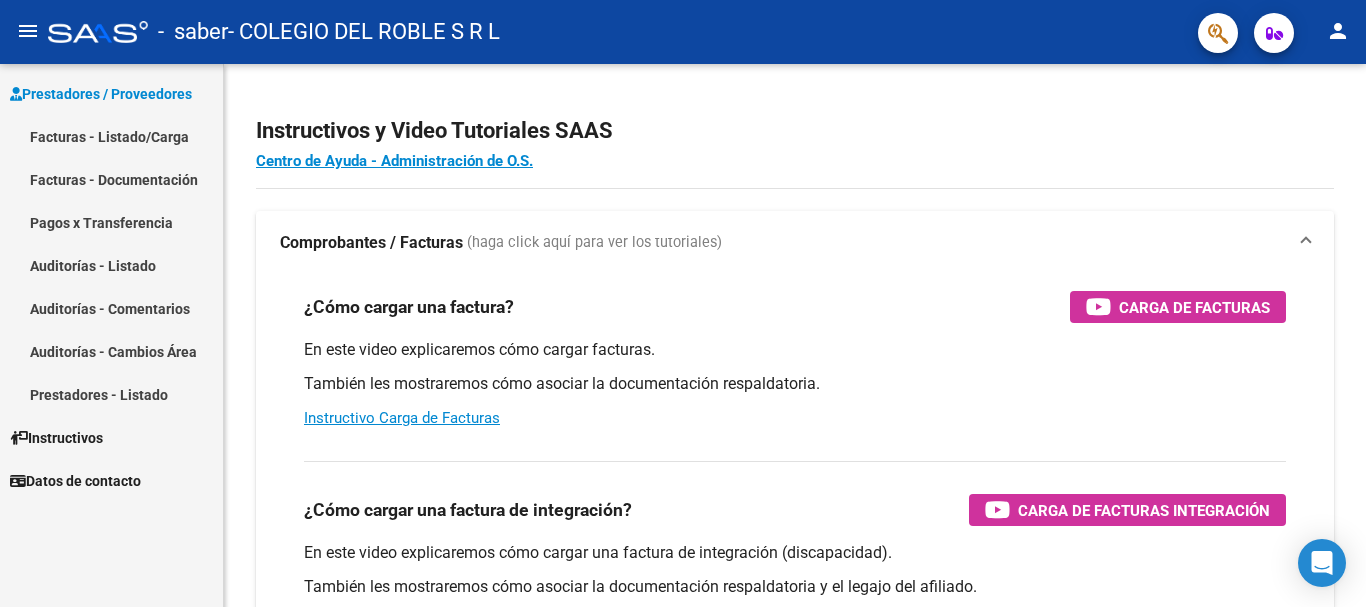 click on "Facturas - Listado/Carga" at bounding box center (111, 136) 